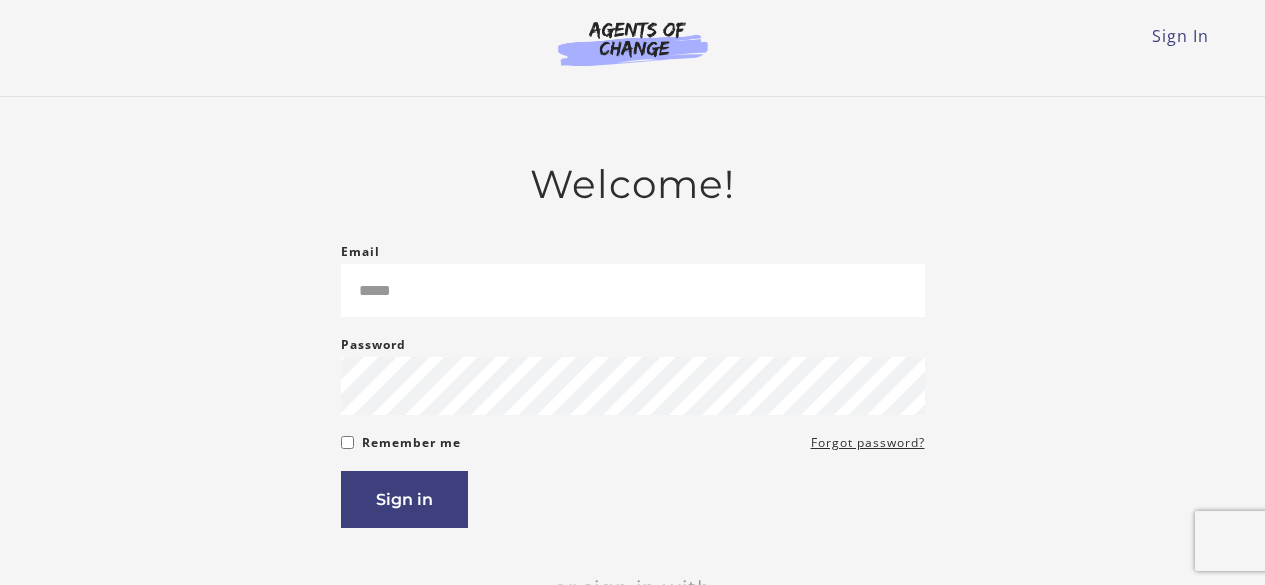 scroll, scrollTop: 0, scrollLeft: 0, axis: both 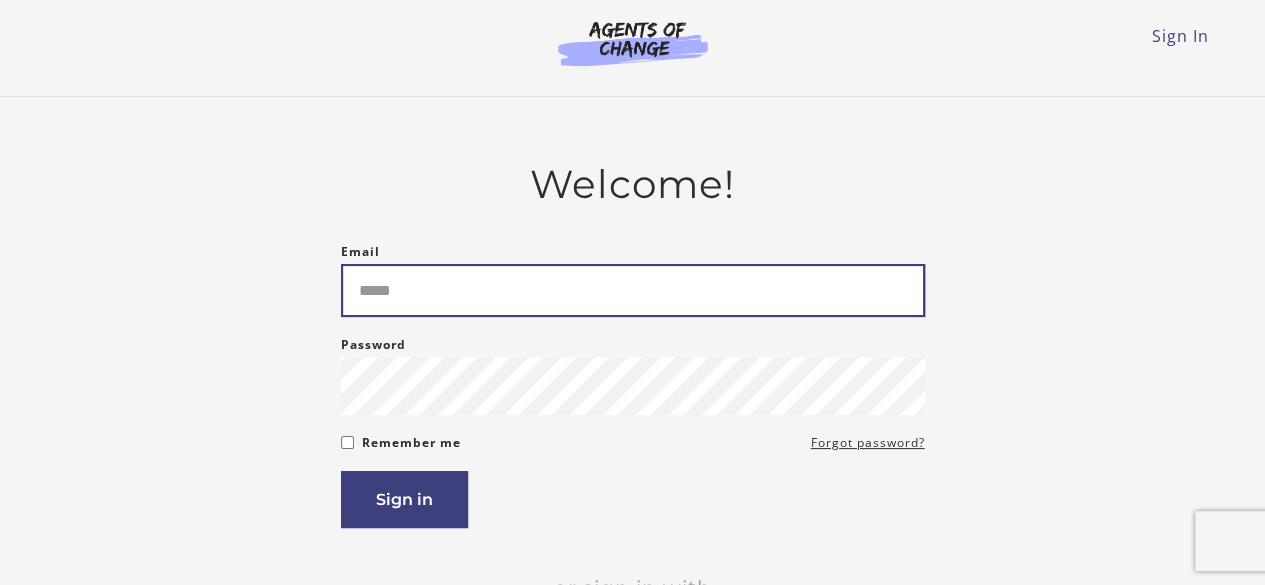 click on "Email" at bounding box center (633, 290) 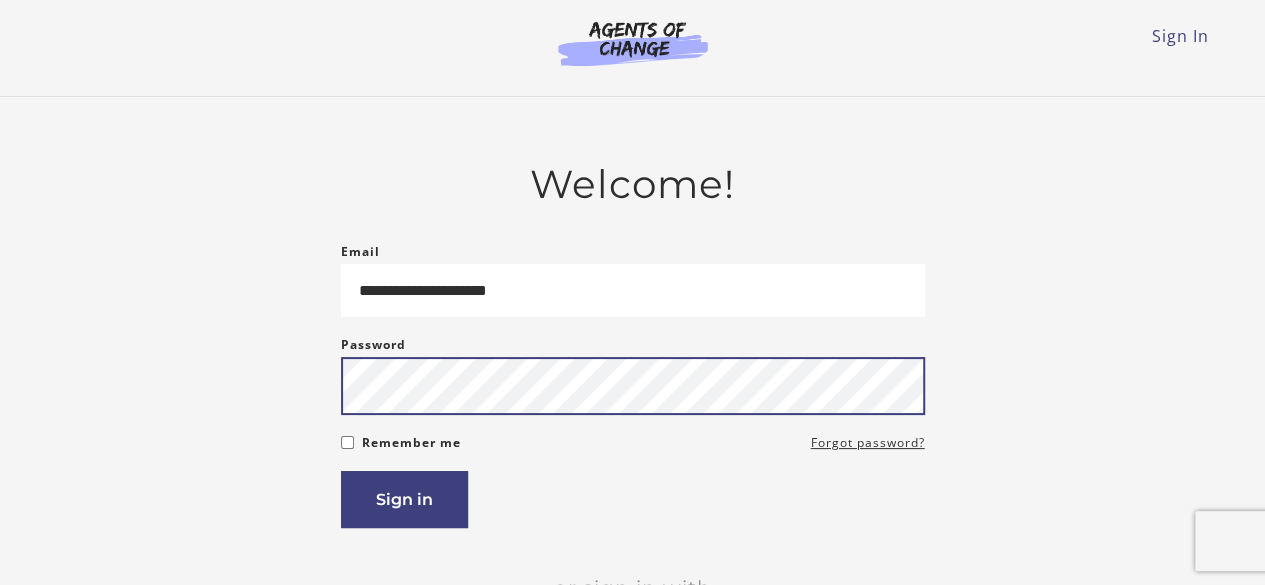 click on "Sign in" at bounding box center [404, 499] 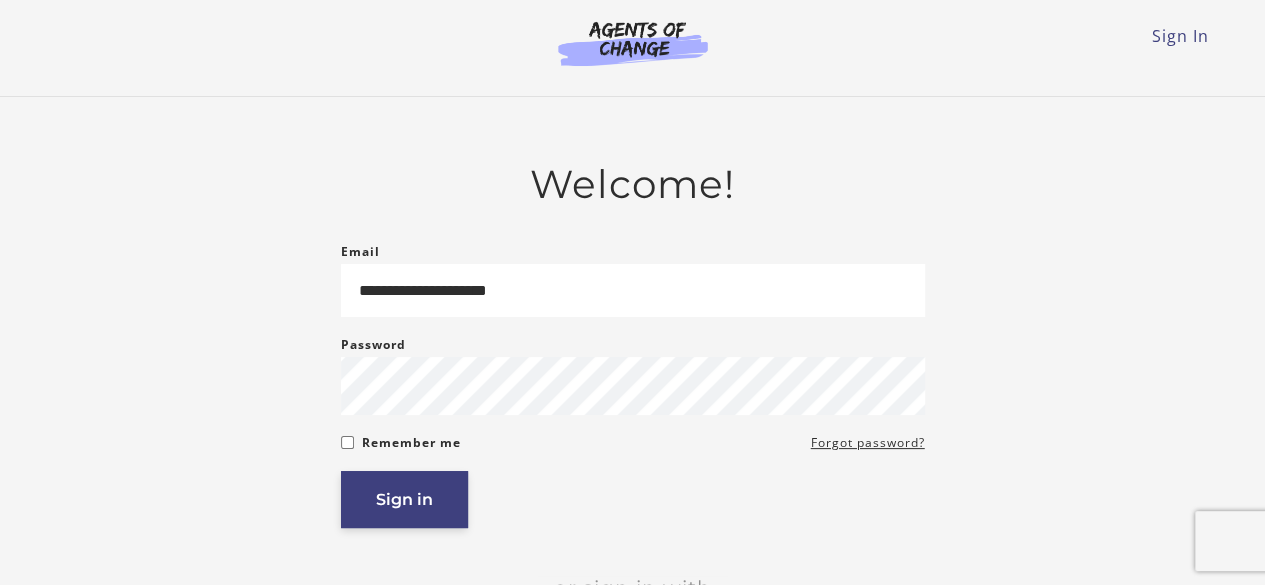 click on "Sign in" at bounding box center (404, 499) 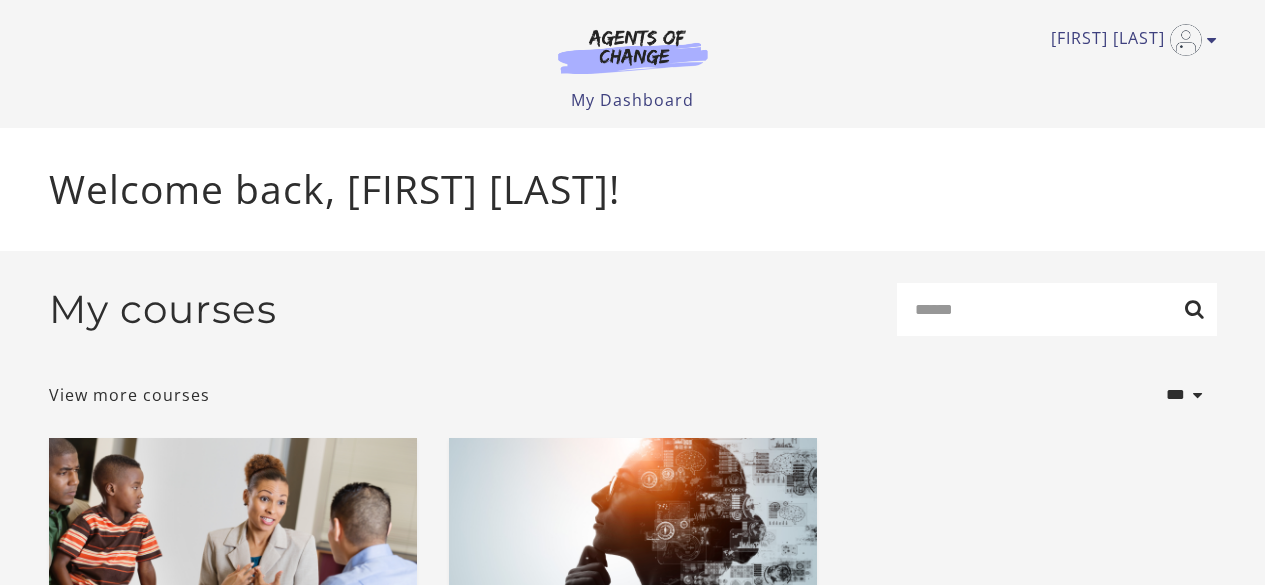 scroll, scrollTop: 0, scrollLeft: 0, axis: both 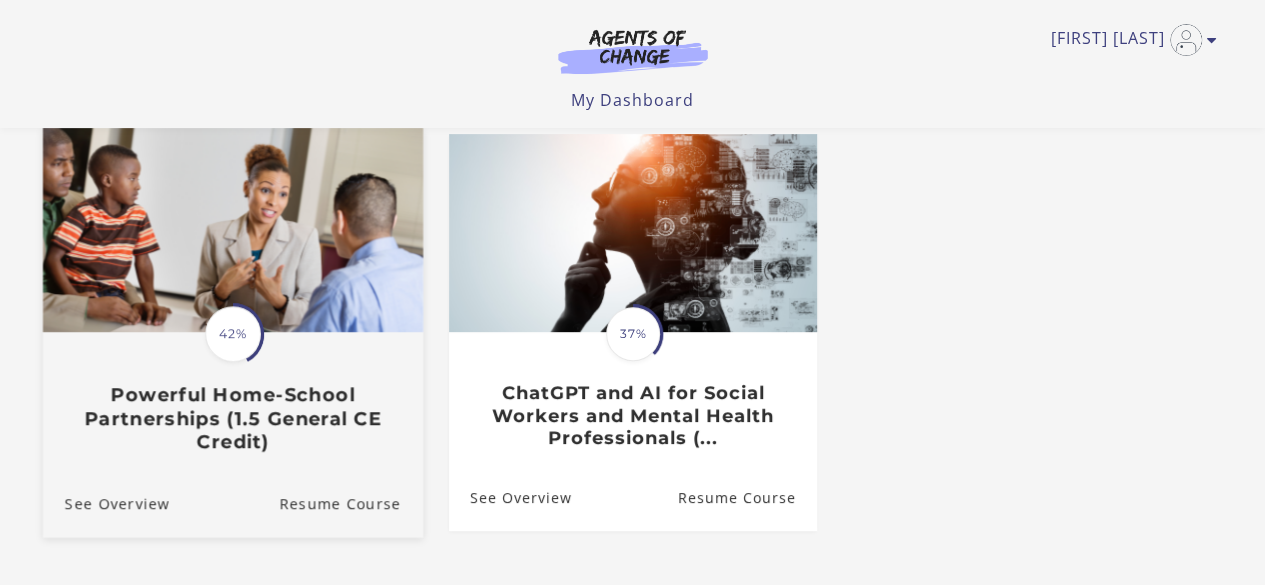 click on "Powerful Home-School Partnerships (1.5 General CE Credit)" at bounding box center (232, 418) 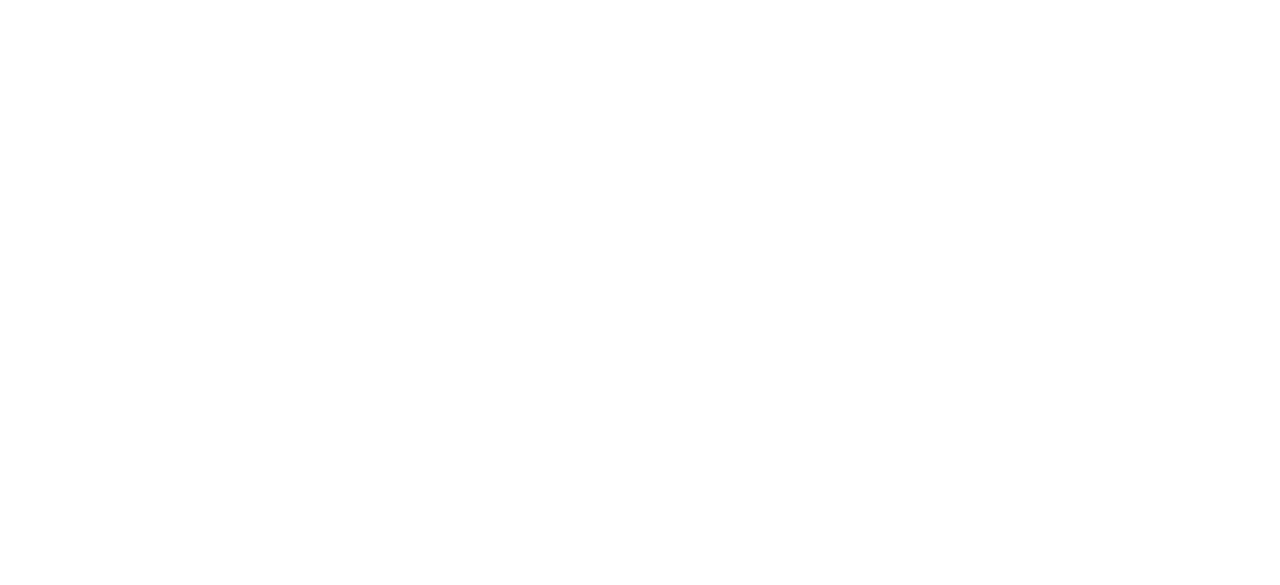 scroll, scrollTop: 0, scrollLeft: 0, axis: both 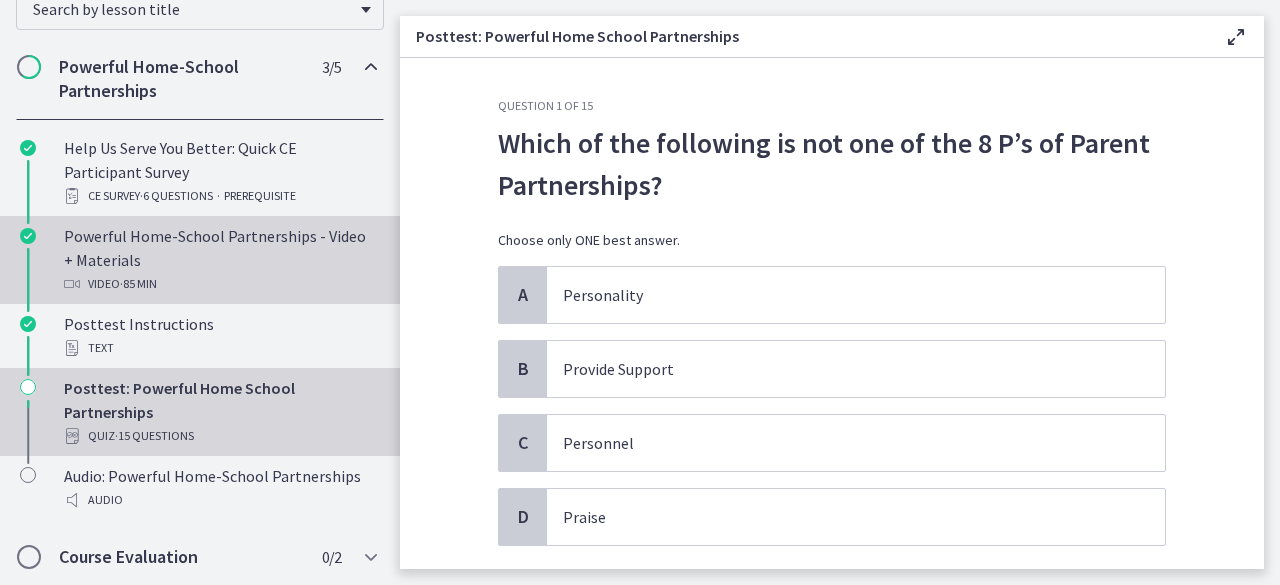 click on "Powerful Home-School Partnerships - Video + Materials
Video
·  85 min" at bounding box center [220, 260] 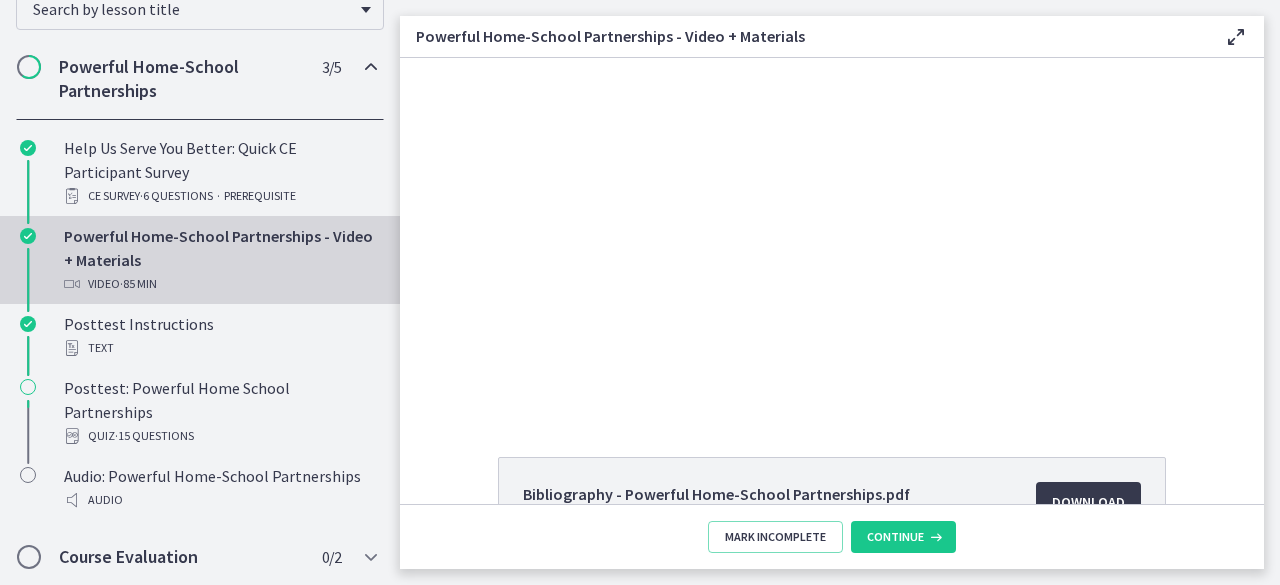 scroll, scrollTop: 0, scrollLeft: 0, axis: both 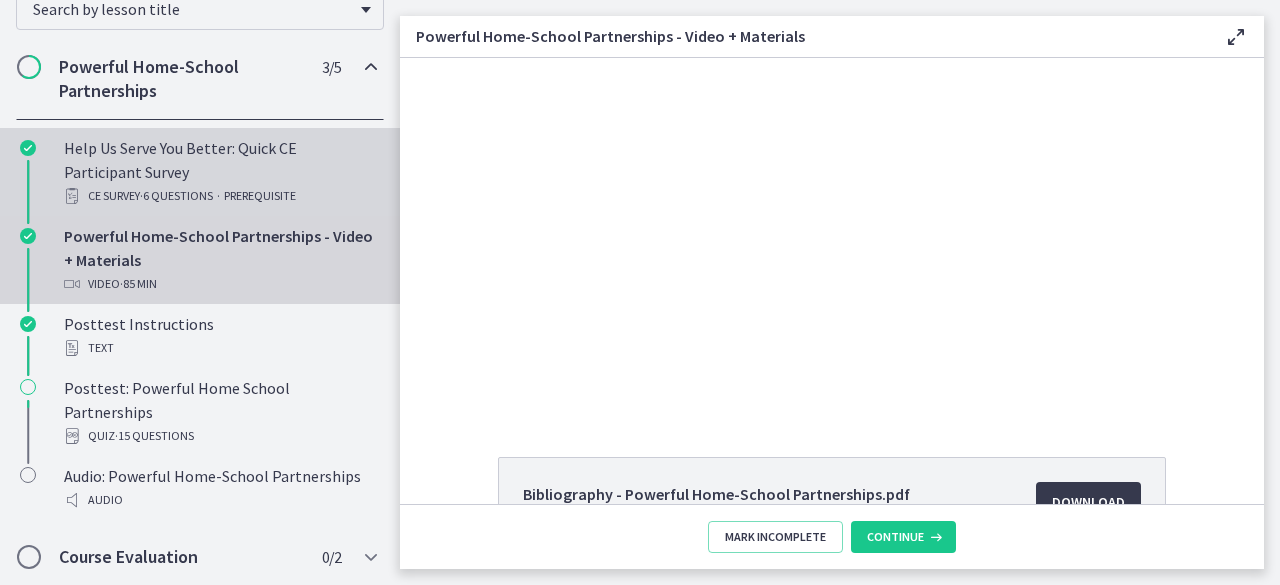 click on "Help Us Serve You Better: Quick CE Participant Survey
CE Survey
·  6 Questions
·
PREREQUISITE" at bounding box center (220, 172) 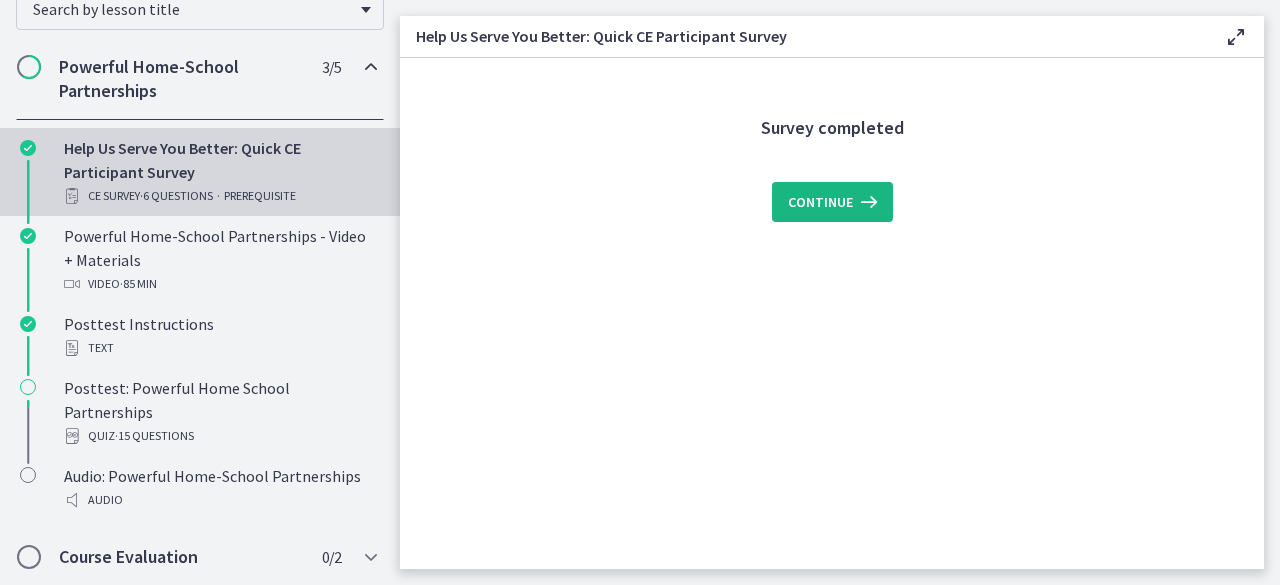 click on "Continue" at bounding box center (820, 202) 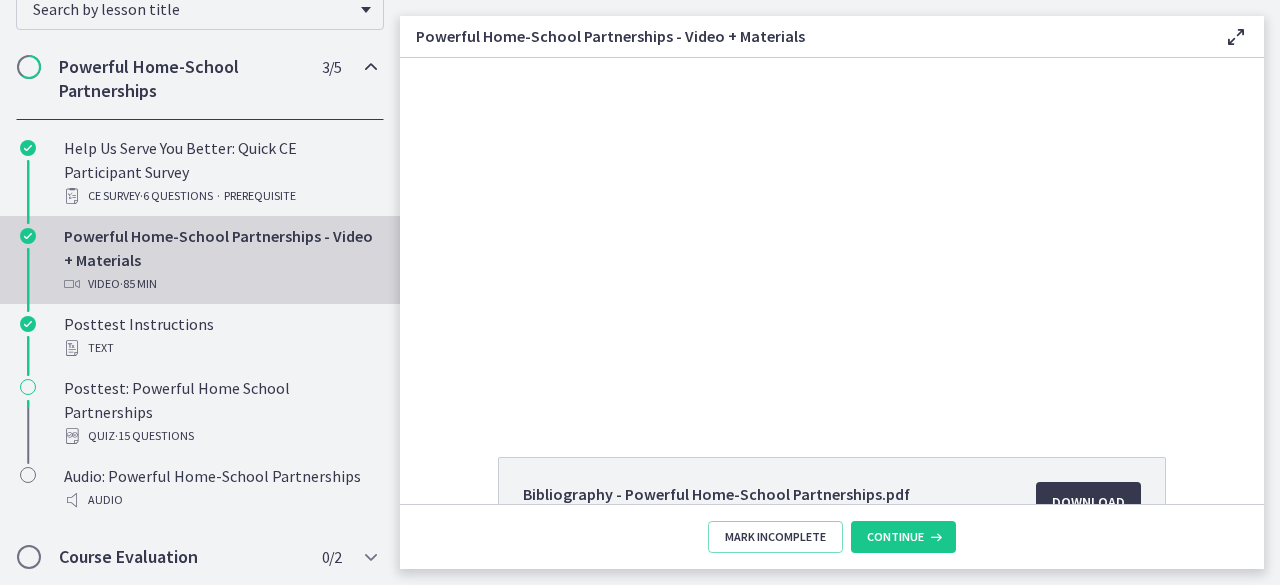 scroll, scrollTop: 0, scrollLeft: 0, axis: both 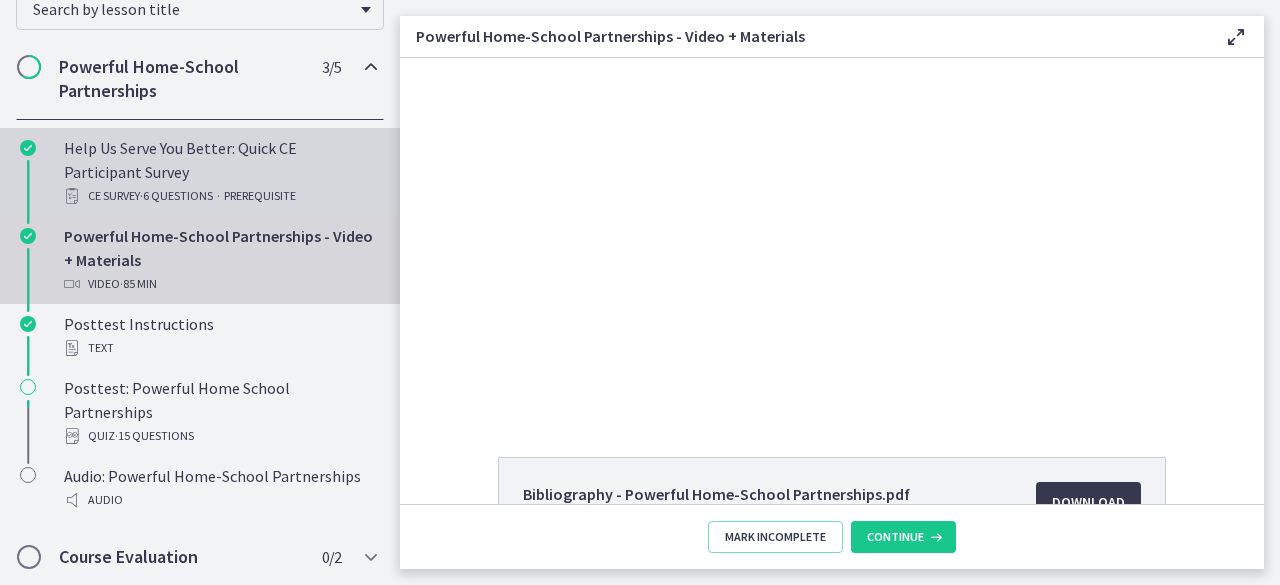 click on "Help Us Serve You Better: Quick CE Participant Survey
CE Survey
·  6 Questions
·
PREREQUISITE" at bounding box center [220, 172] 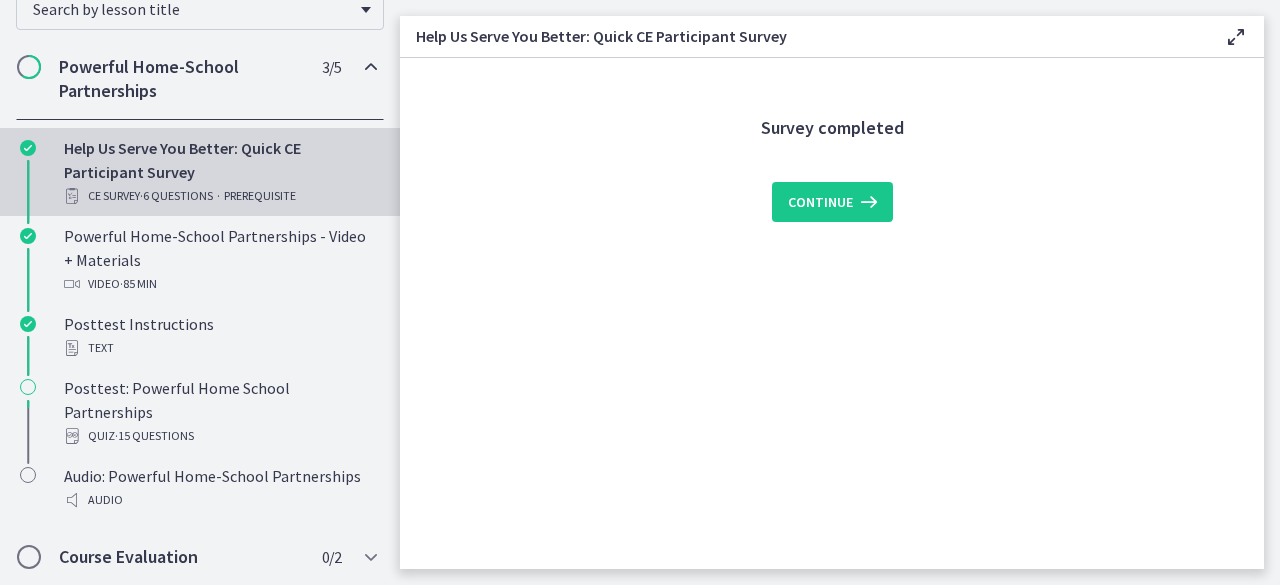 click on "Powerful Home-School Partnerships" at bounding box center (181, 79) 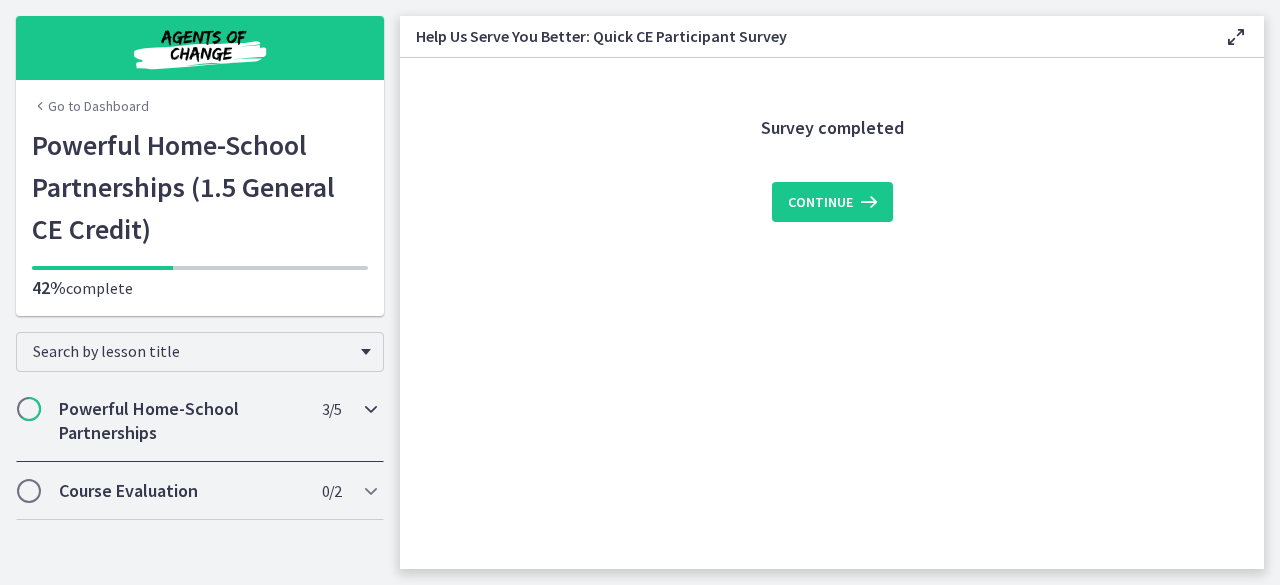 scroll, scrollTop: 0, scrollLeft: 0, axis: both 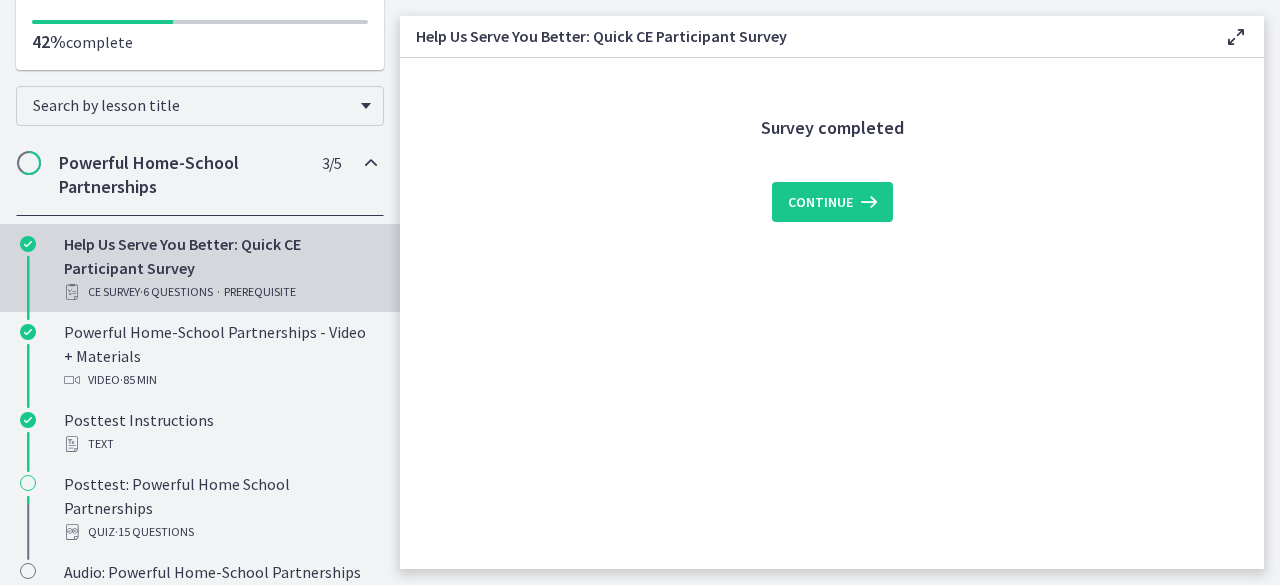 click on "PREREQUISITE" at bounding box center [260, 292] 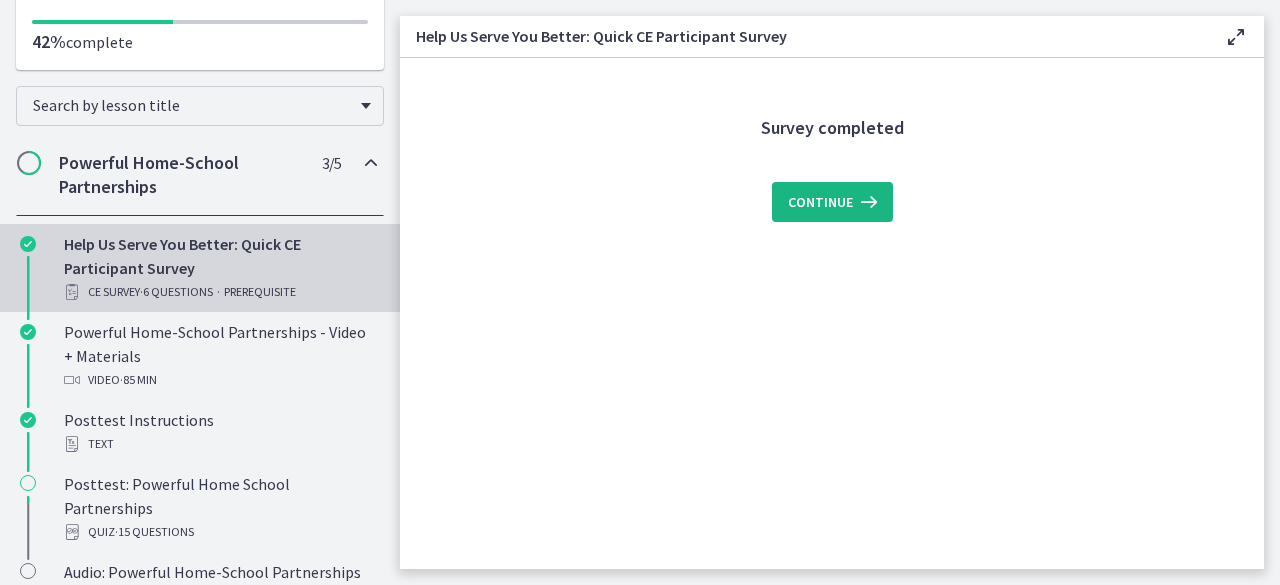 click on "Continue" at bounding box center (820, 202) 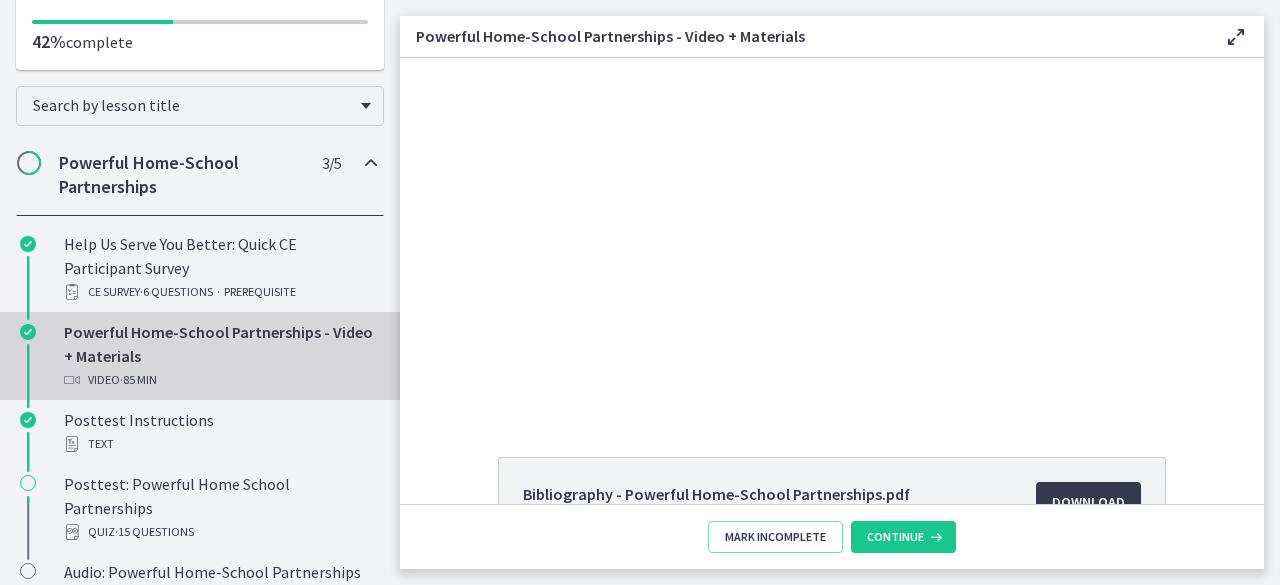 scroll, scrollTop: 0, scrollLeft: 0, axis: both 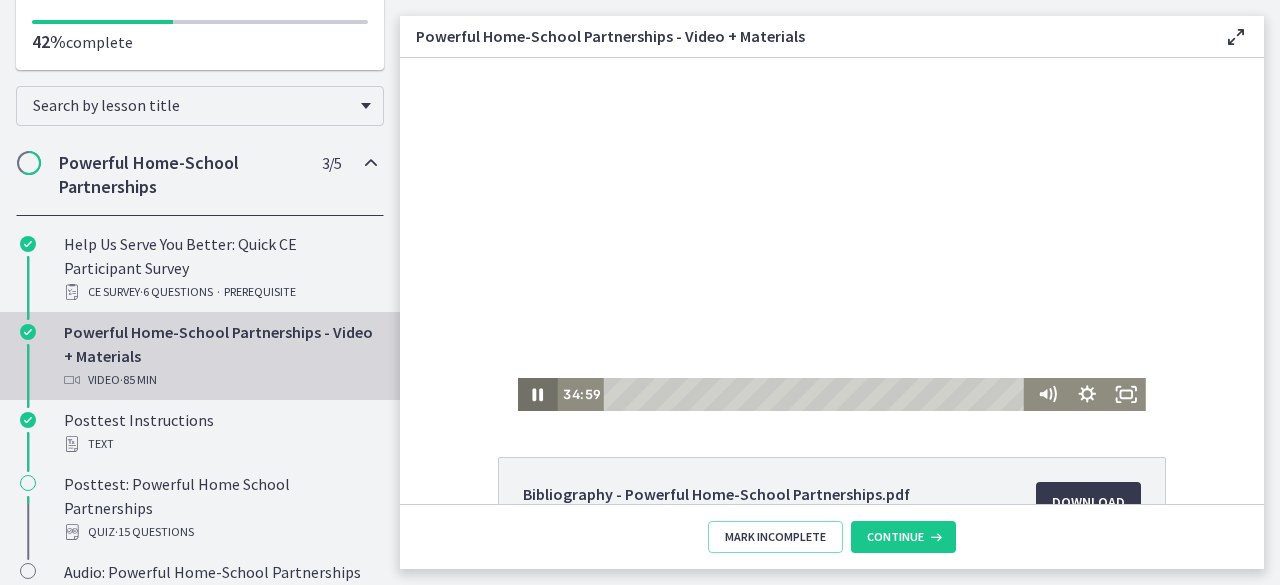 click 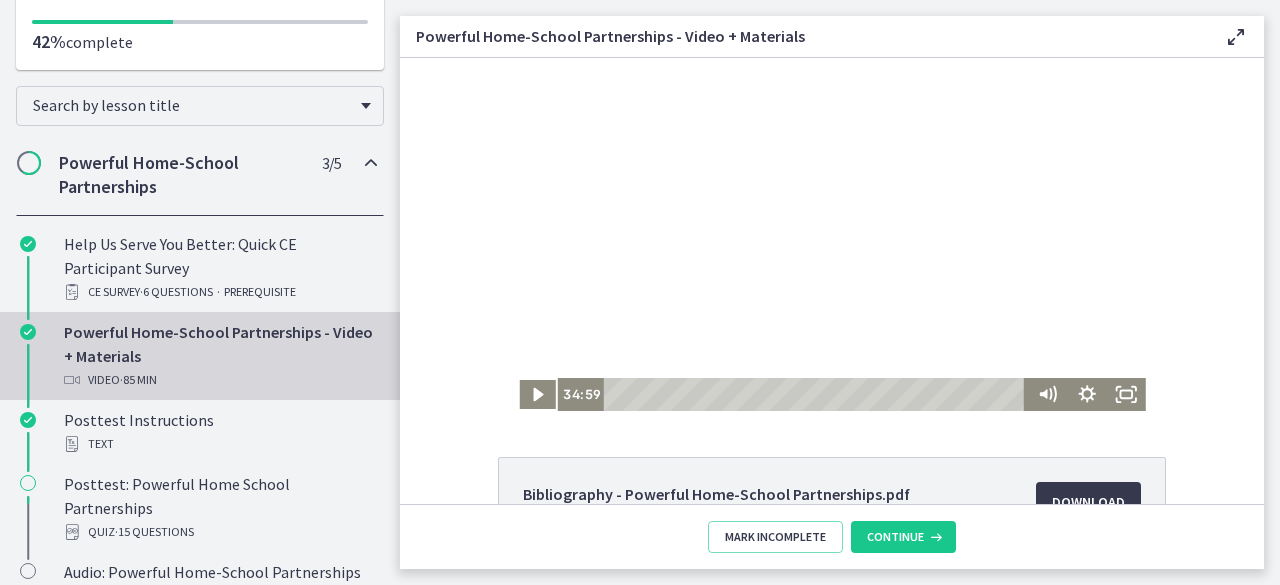 click on "Bibliography - Powerful Home-School Partnerships.pdf
47.1 KB
Download
Opens in a new window
Powerful Home-School Partnerships.pdf
4.15 MB
Download
Opens in a new window" 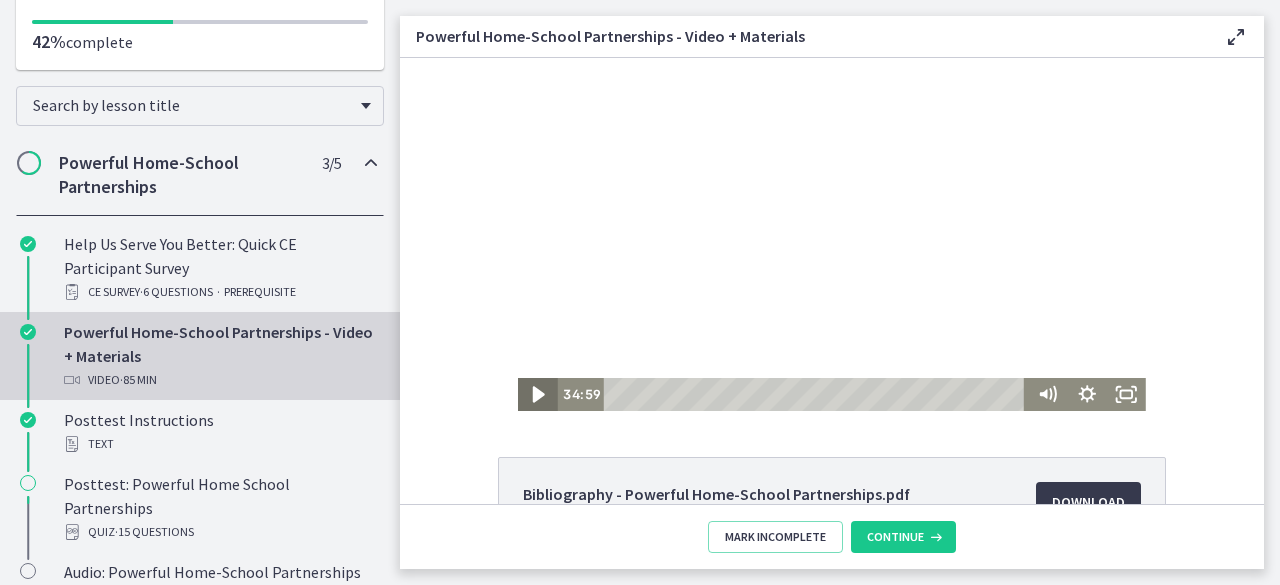 click 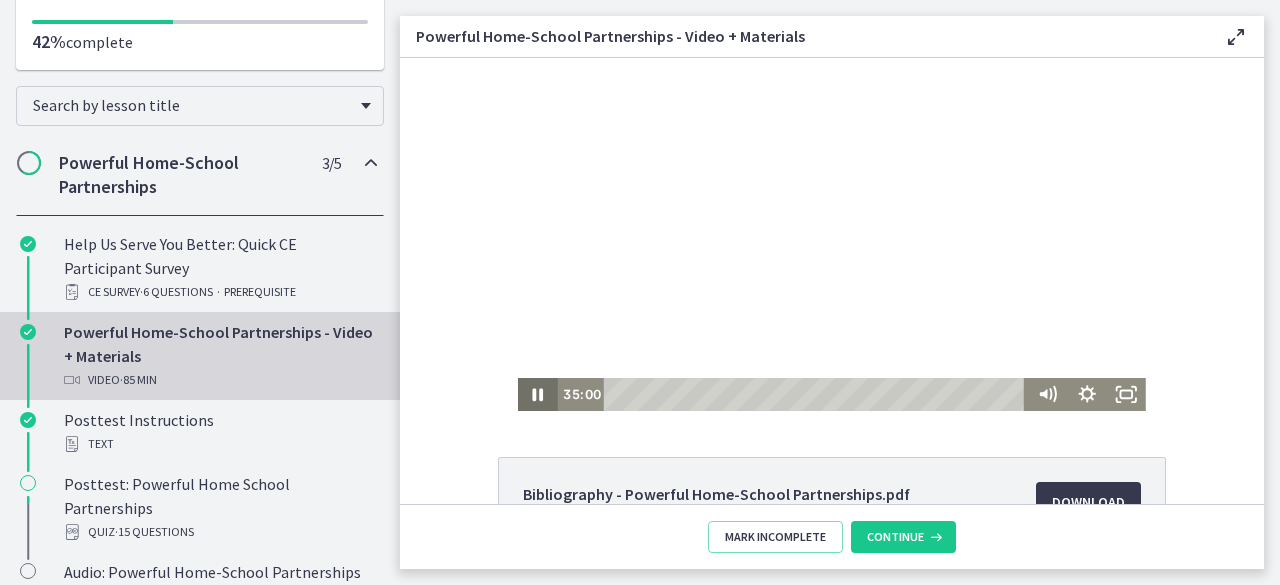 type 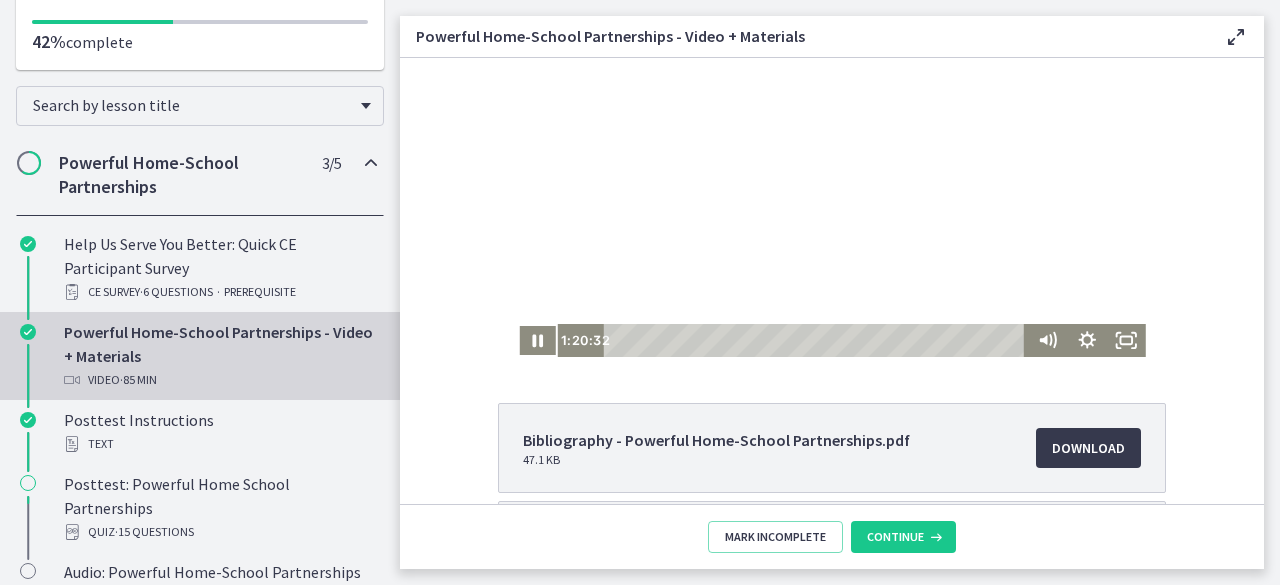 scroll, scrollTop: 0, scrollLeft: 0, axis: both 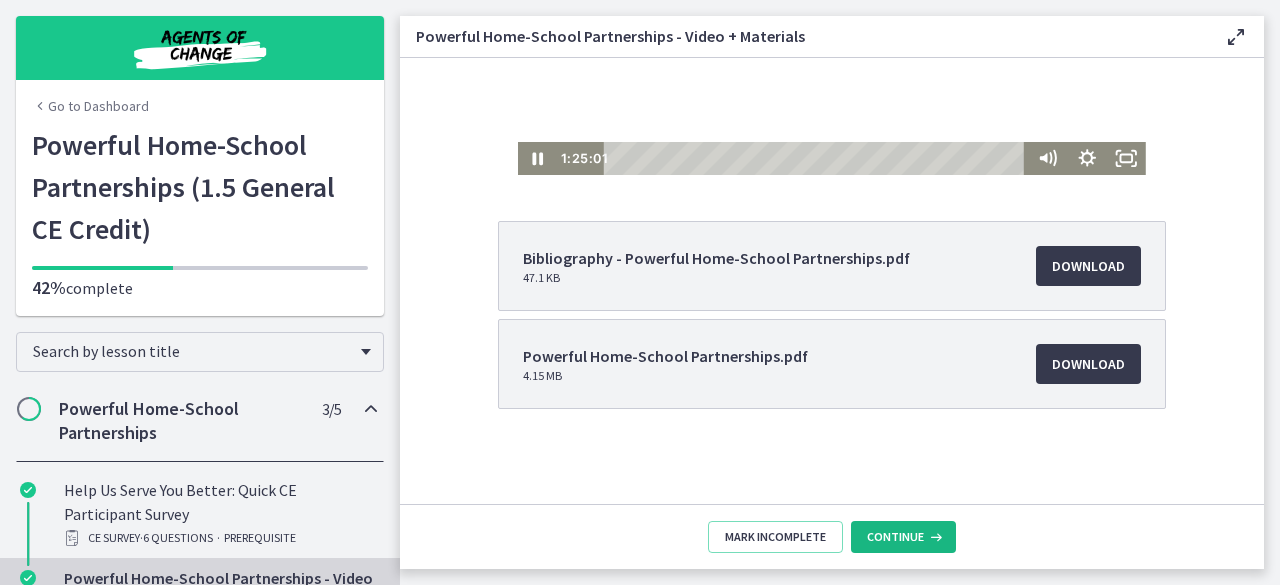 click on "Continue" at bounding box center (903, 537) 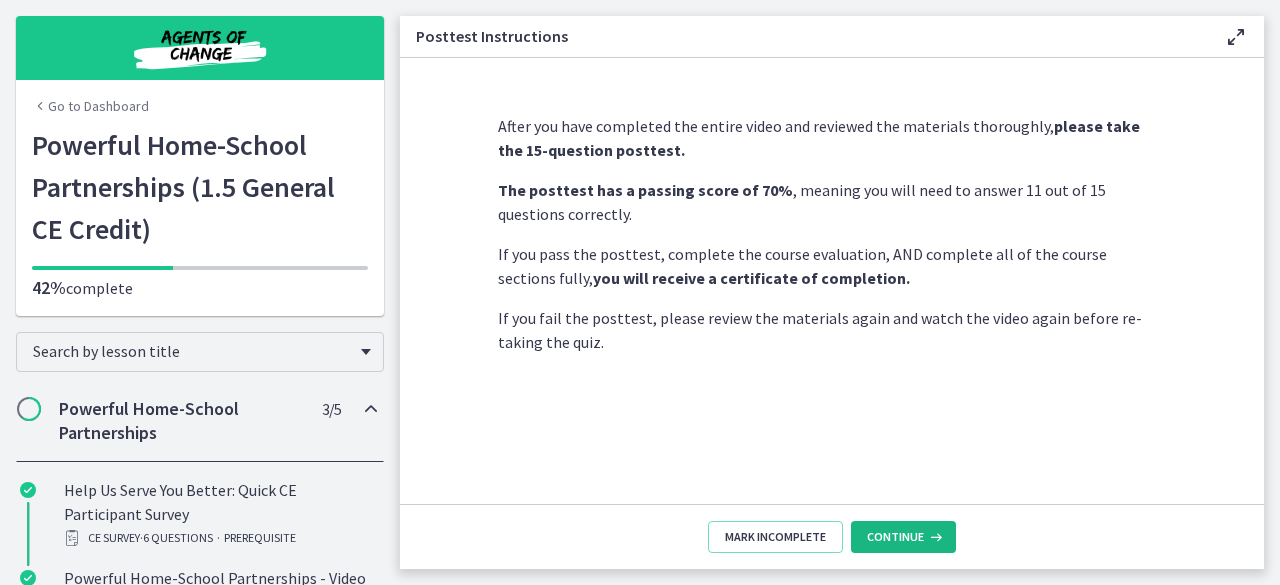 click on "Continue" at bounding box center (903, 537) 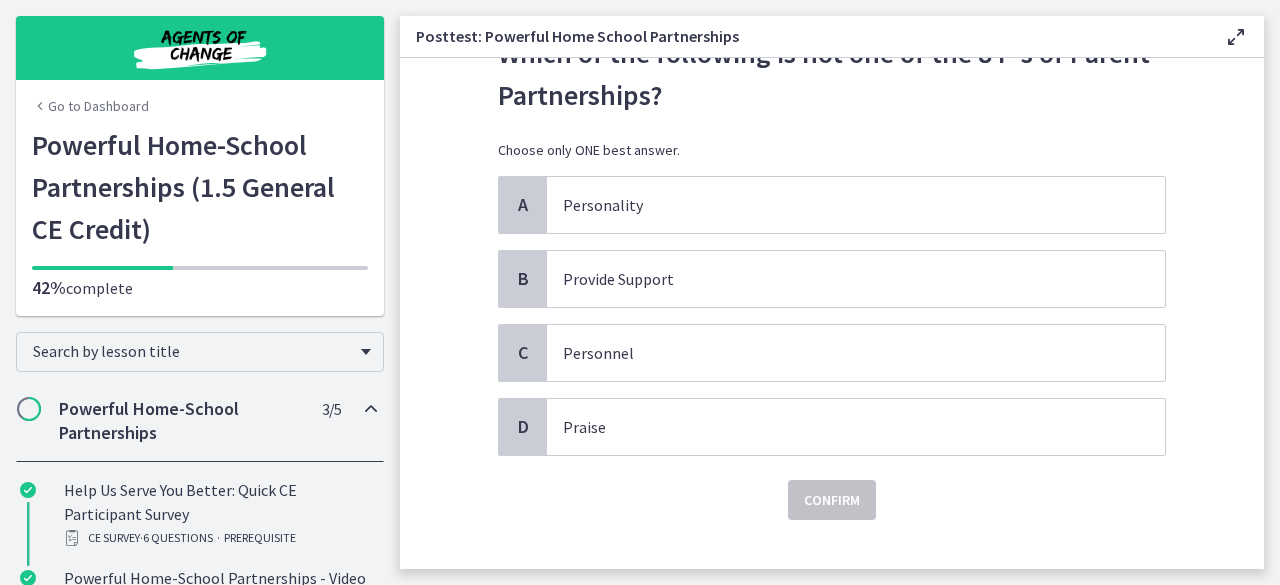 scroll, scrollTop: 91, scrollLeft: 0, axis: vertical 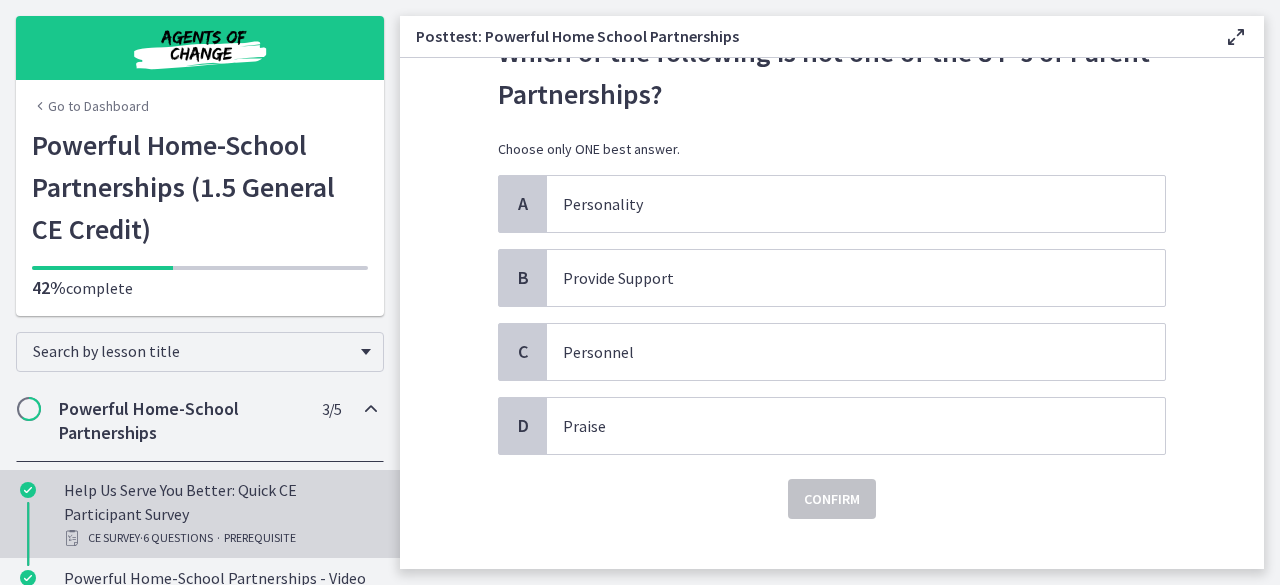 click on "Help Us Serve You Better: Quick CE Participant Survey
CE Survey
·  6 Questions
·
PREREQUISITE" at bounding box center [220, 514] 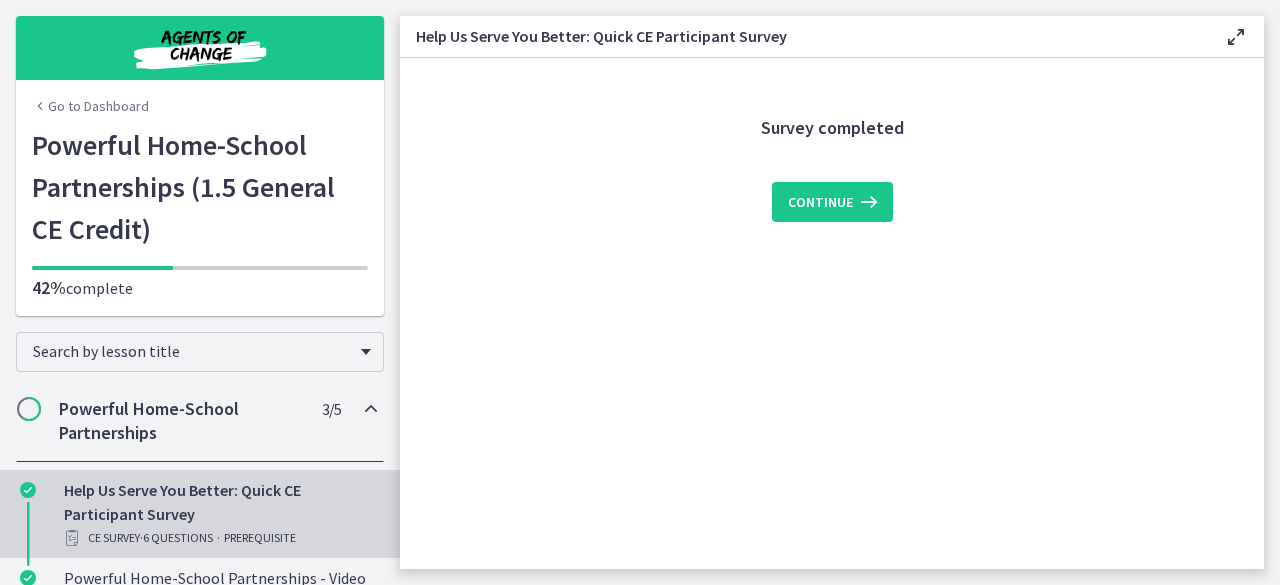 scroll, scrollTop: 0, scrollLeft: 0, axis: both 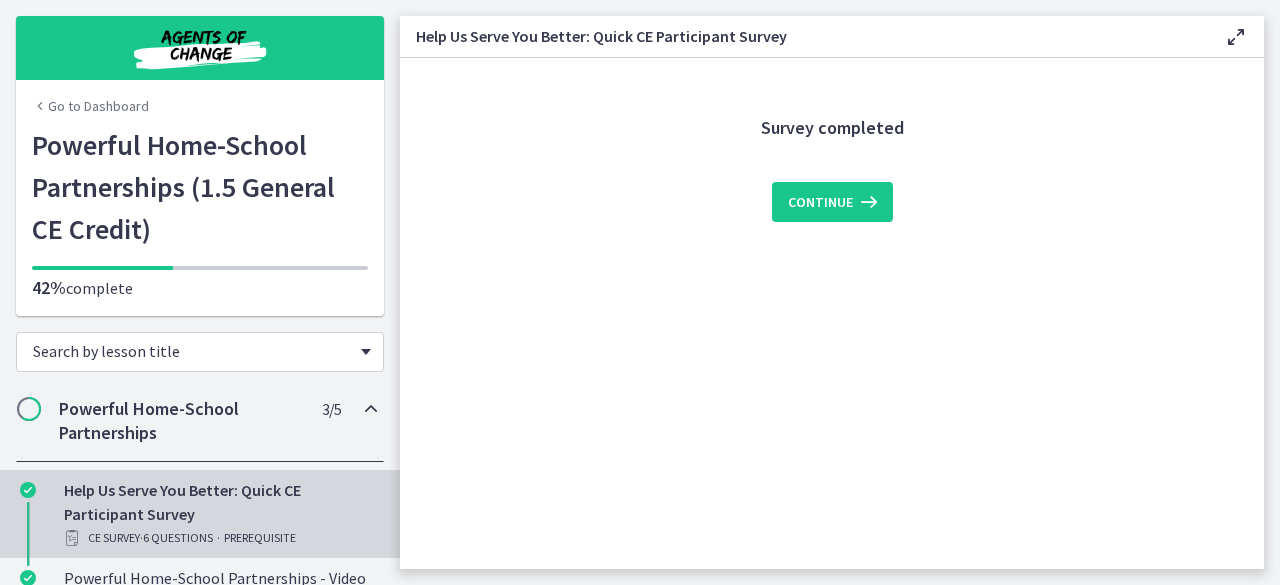 click on "Search by lesson title" at bounding box center [192, 351] 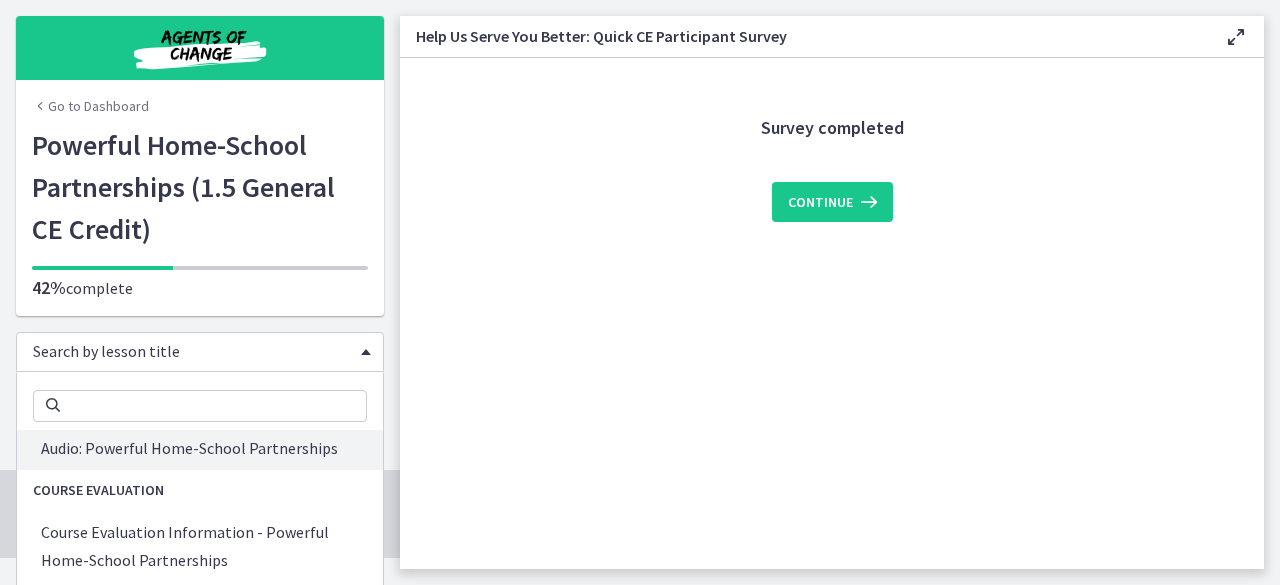 scroll, scrollTop: 288, scrollLeft: 0, axis: vertical 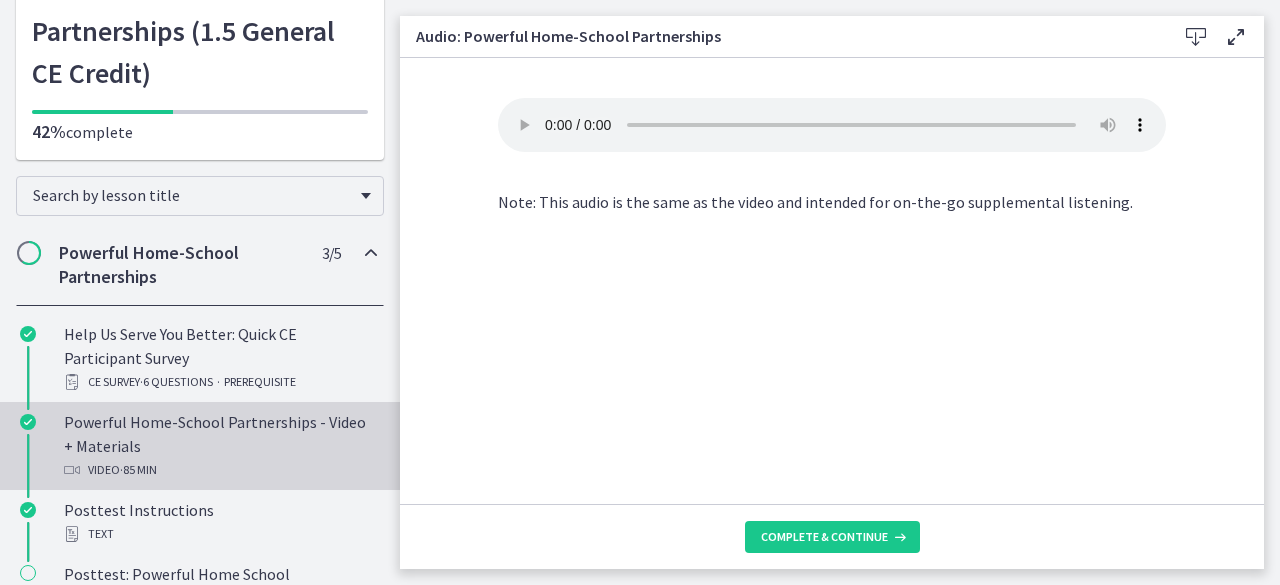 click on "Powerful Home-School Partnerships - Video + Materials
Video
·  85 min" at bounding box center (220, 446) 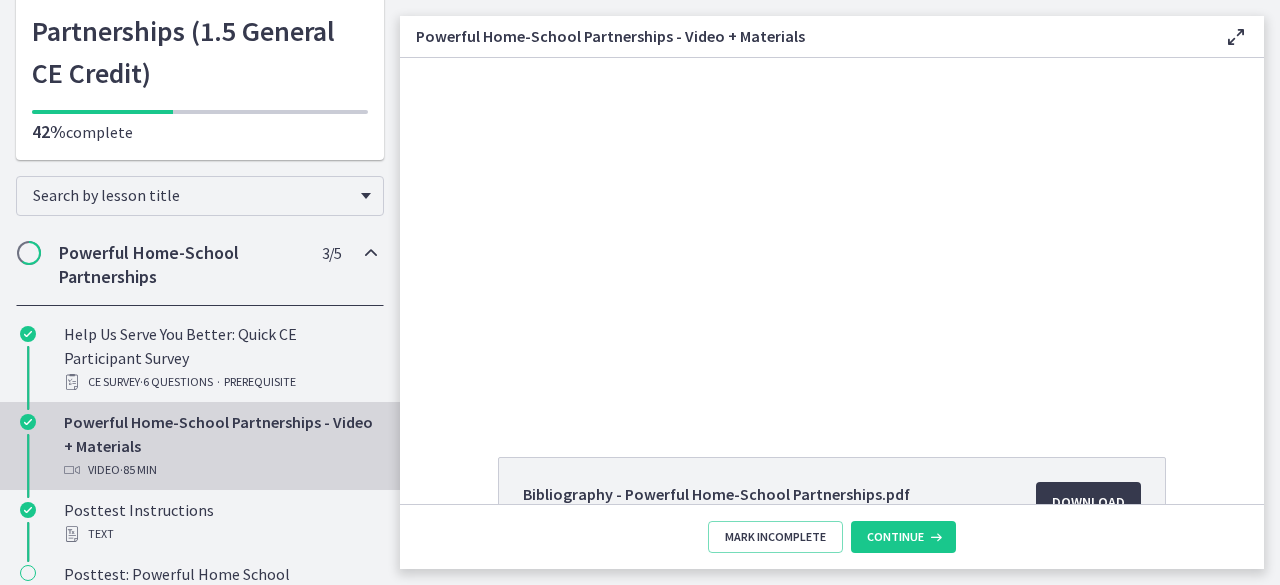 scroll, scrollTop: 210, scrollLeft: 0, axis: vertical 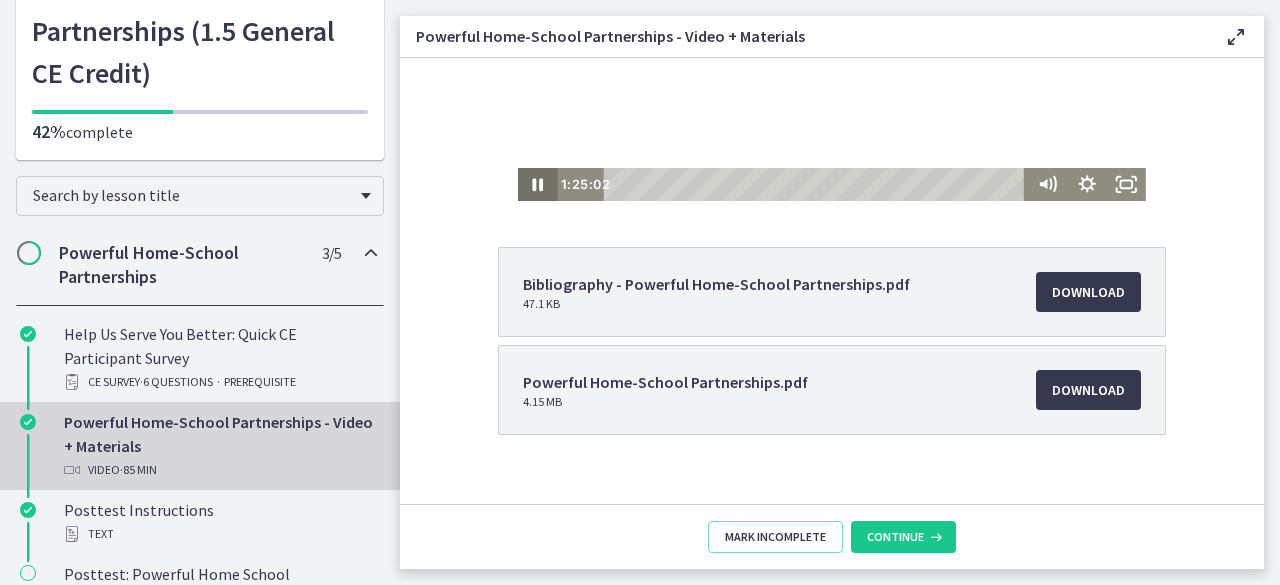 click 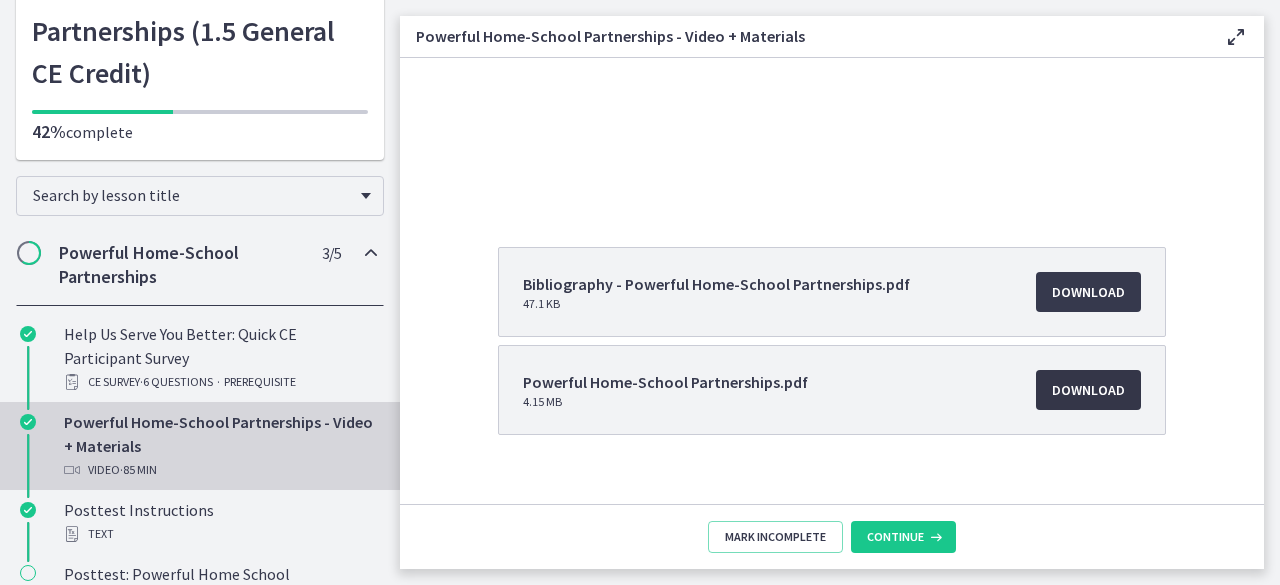 click on "Download
Opens in a new window" at bounding box center (1088, 390) 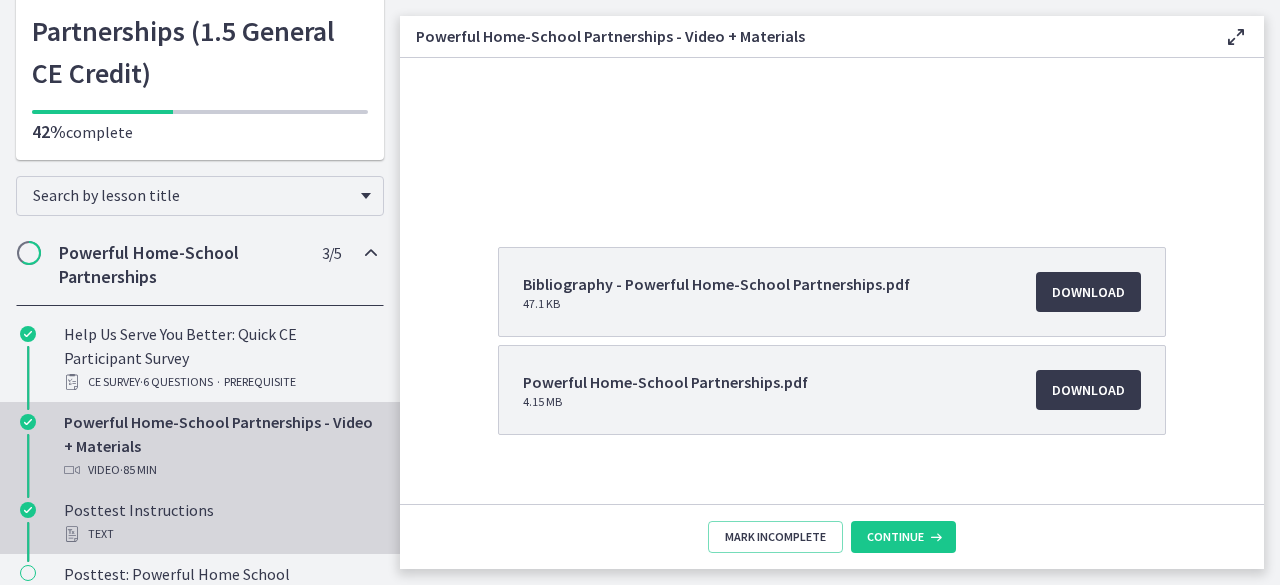 click on "Posttest Instructions
Text" at bounding box center (220, 522) 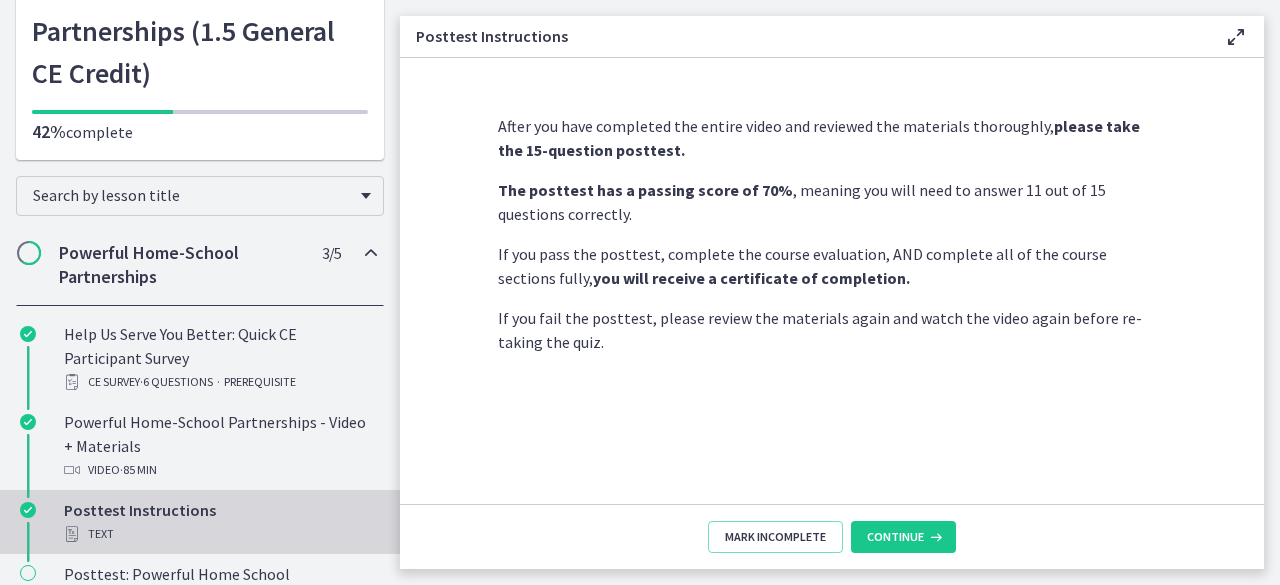 scroll, scrollTop: 0, scrollLeft: 0, axis: both 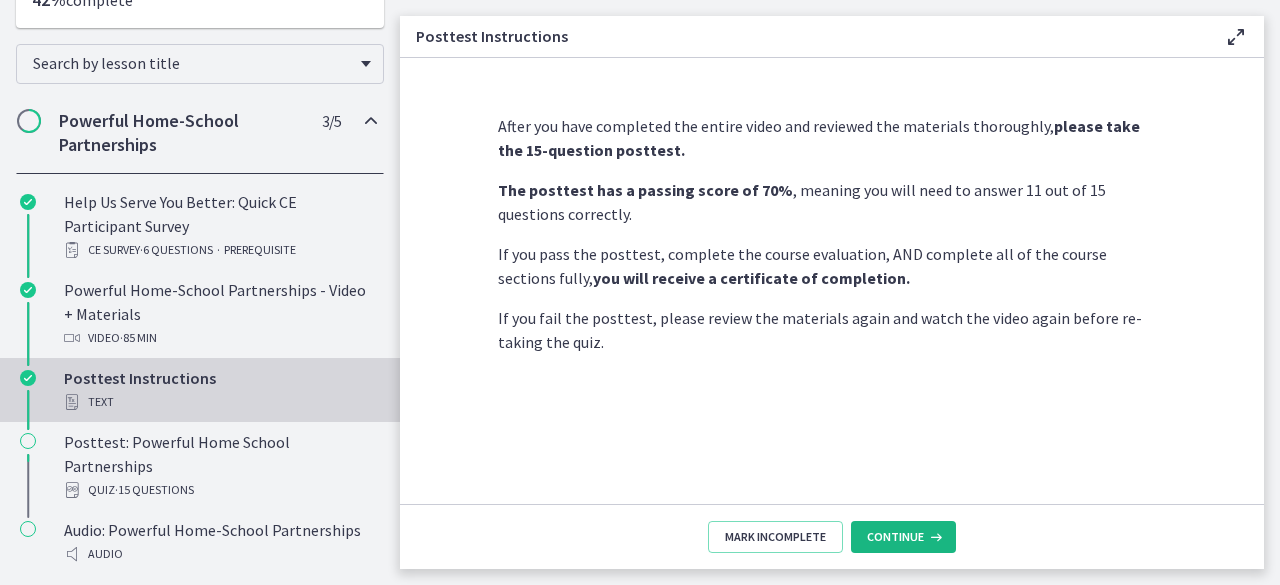click on "Continue" at bounding box center [895, 537] 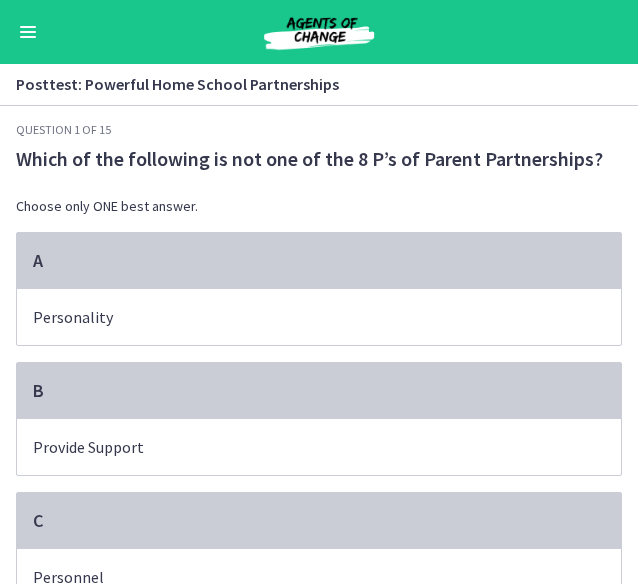 scroll, scrollTop: 141, scrollLeft: 0, axis: vertical 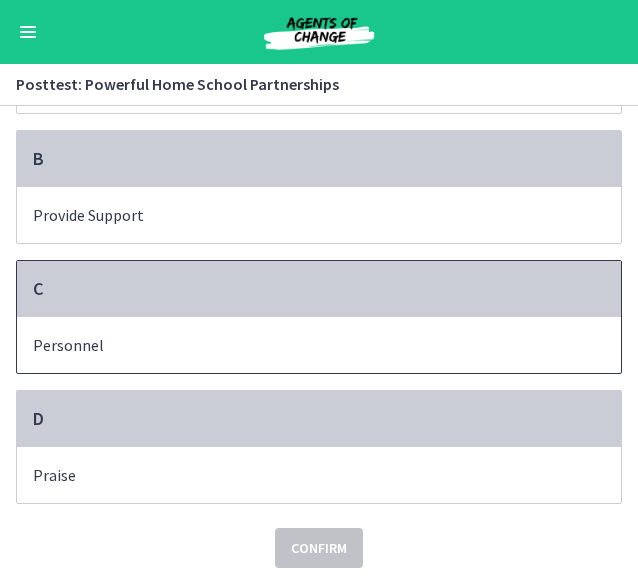 click on "Personnel" at bounding box center (299, 345) 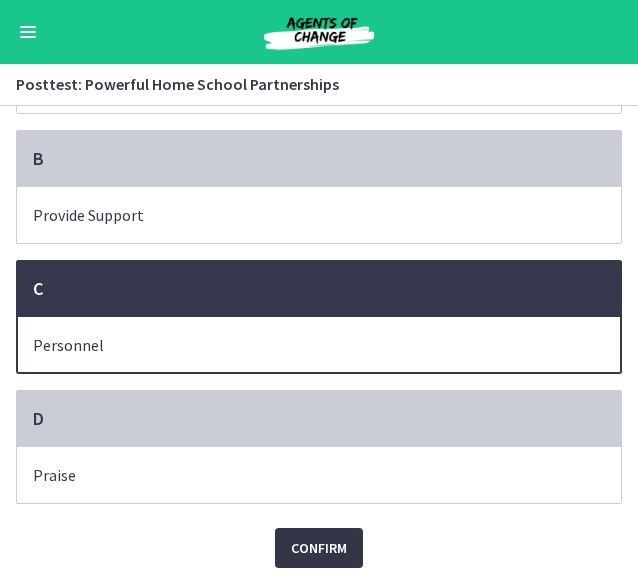 click on "Confirm" at bounding box center (319, 548) 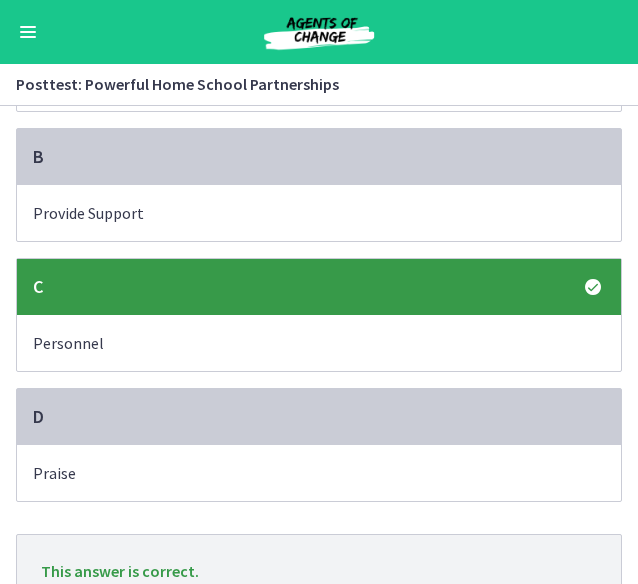 scroll, scrollTop: 340, scrollLeft: 0, axis: vertical 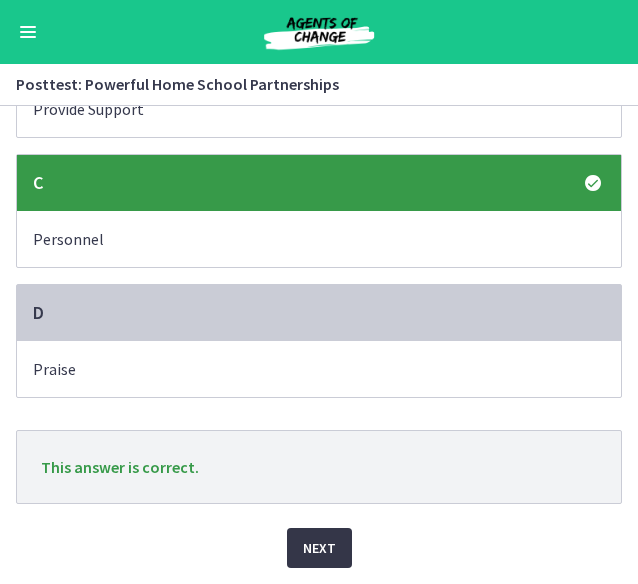 click on "Next" at bounding box center (319, 548) 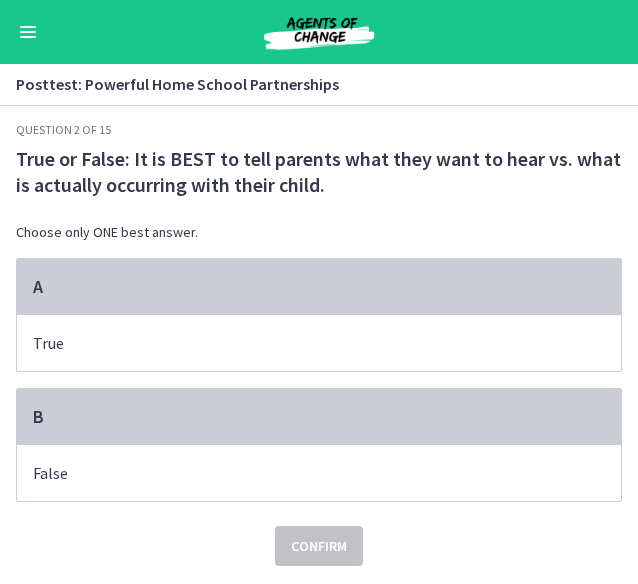 scroll, scrollTop: 0, scrollLeft: 0, axis: both 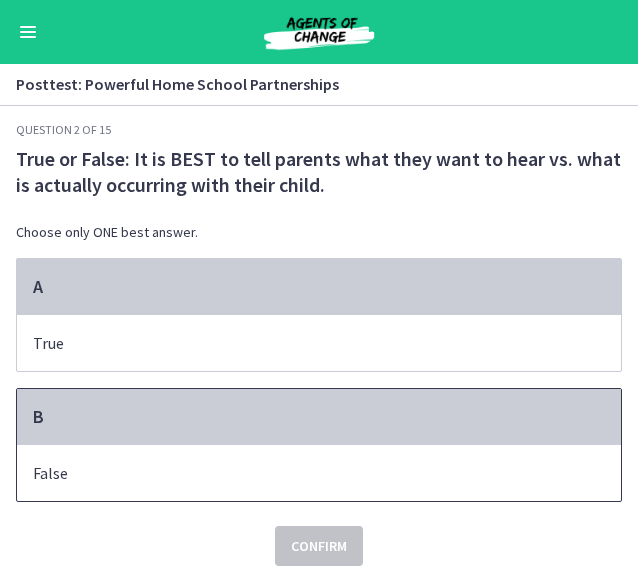 click on "False" at bounding box center (299, 473) 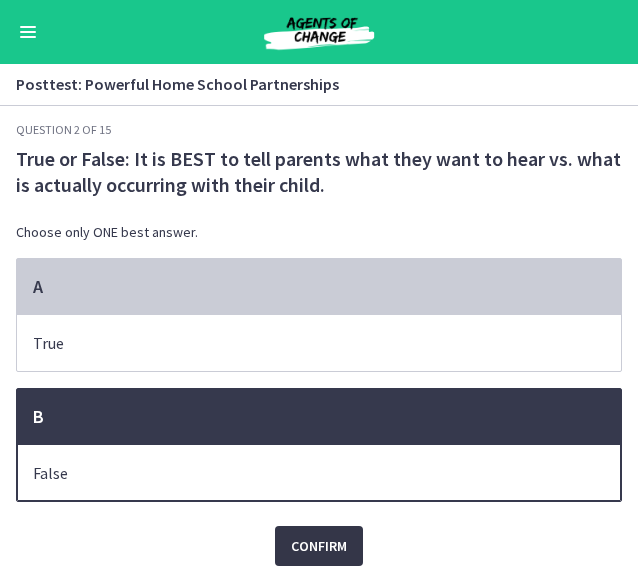 click on "Confirm" at bounding box center [319, 546] 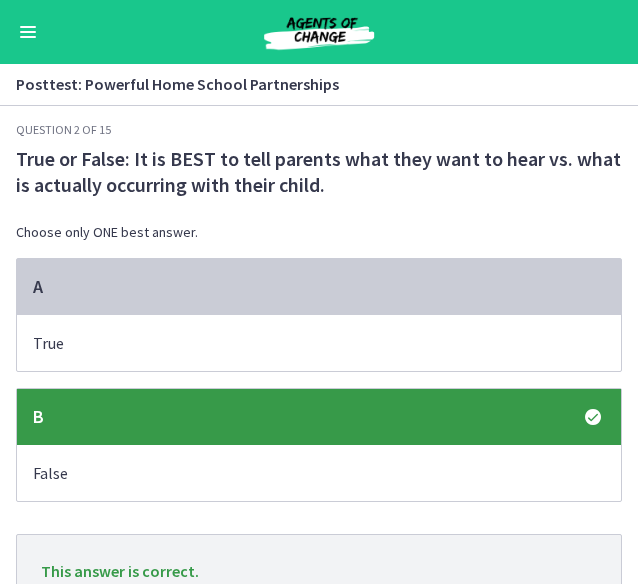 scroll, scrollTop: 104, scrollLeft: 0, axis: vertical 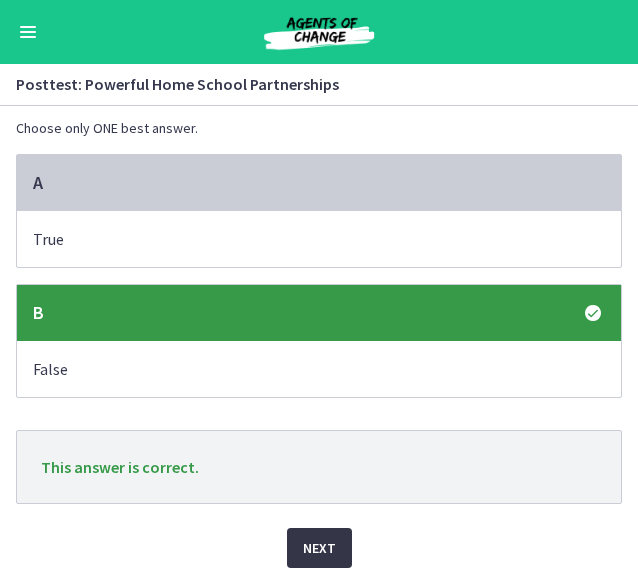 click on "Next" at bounding box center (319, 548) 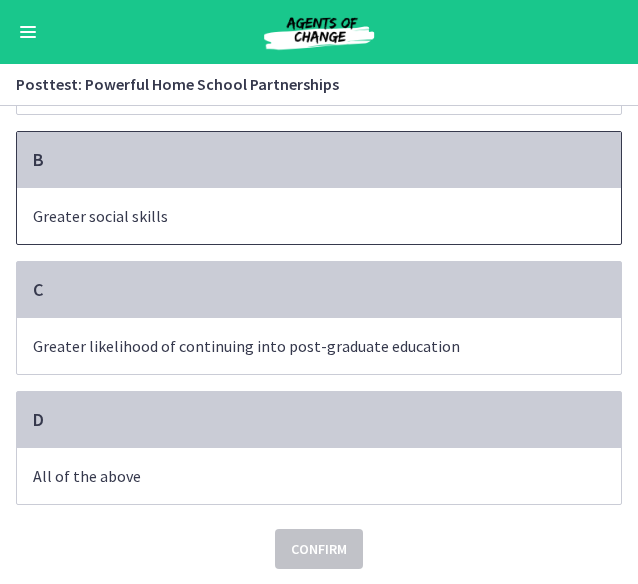 scroll, scrollTop: 260, scrollLeft: 0, axis: vertical 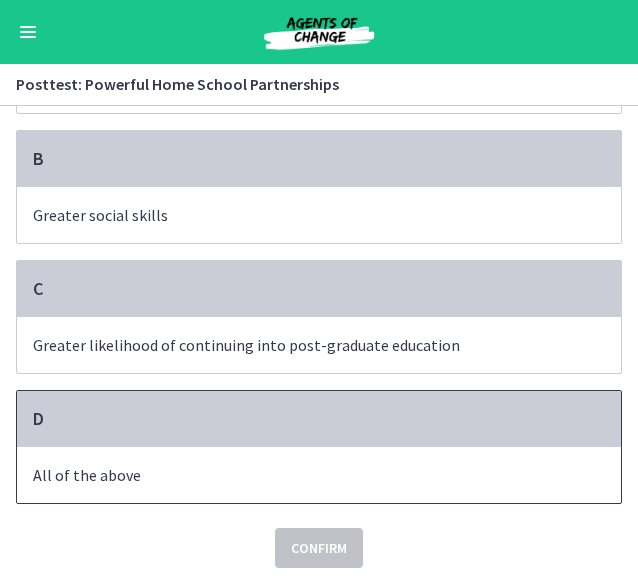 click on "All of the above" at bounding box center (299, 475) 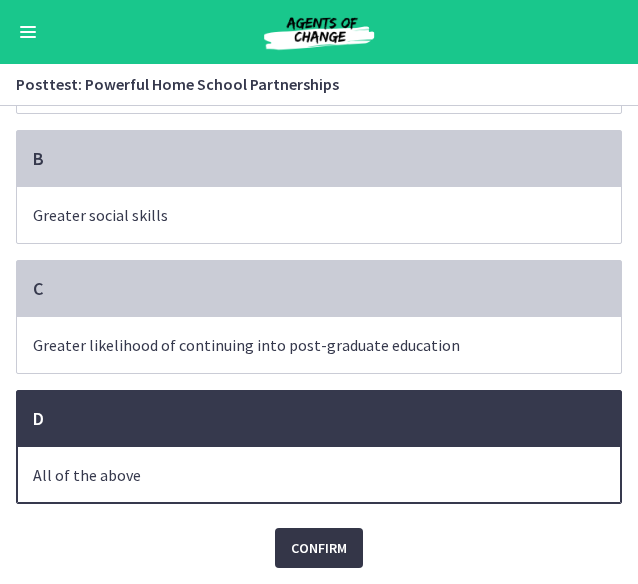 click on "Confirm" at bounding box center (319, 548) 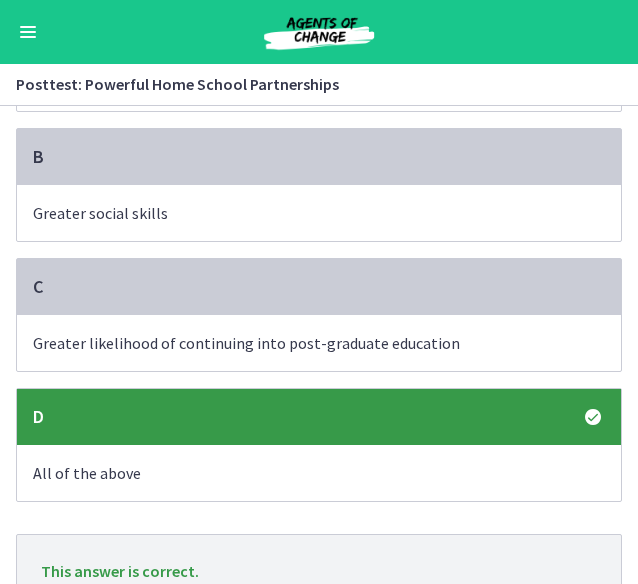 scroll, scrollTop: 366, scrollLeft: 0, axis: vertical 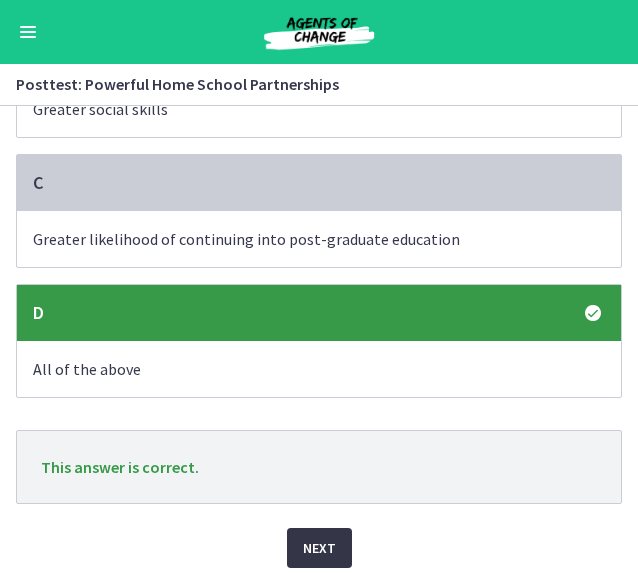 click on "Next" at bounding box center (319, 548) 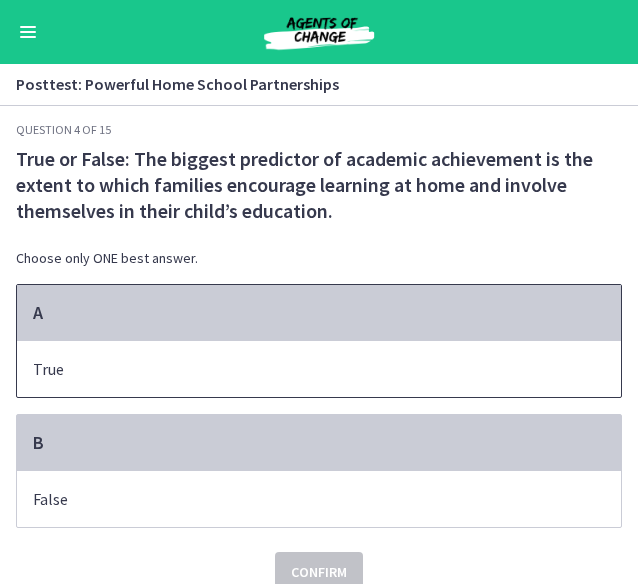 scroll, scrollTop: 25, scrollLeft: 0, axis: vertical 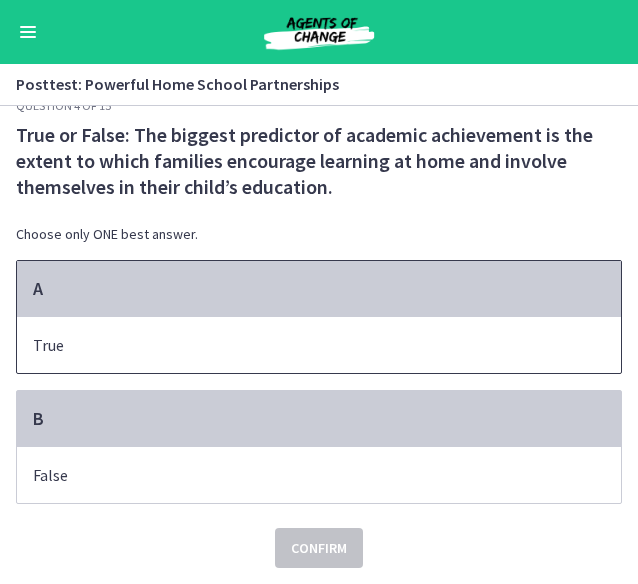 click on "True" at bounding box center [319, 345] 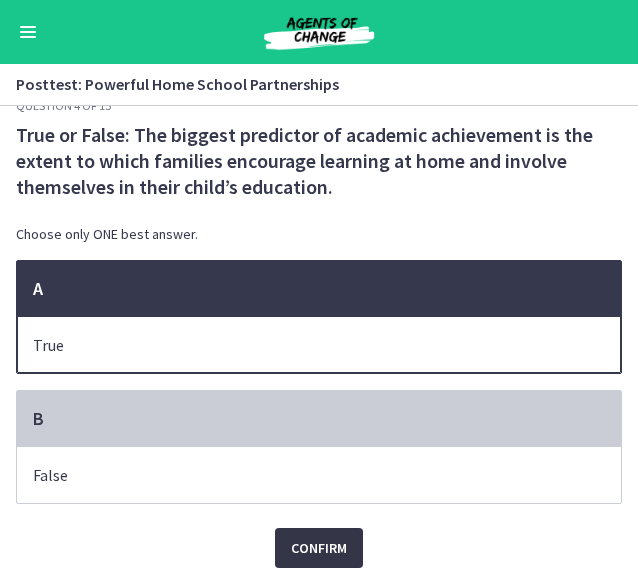 click on "Confirm" at bounding box center [319, 548] 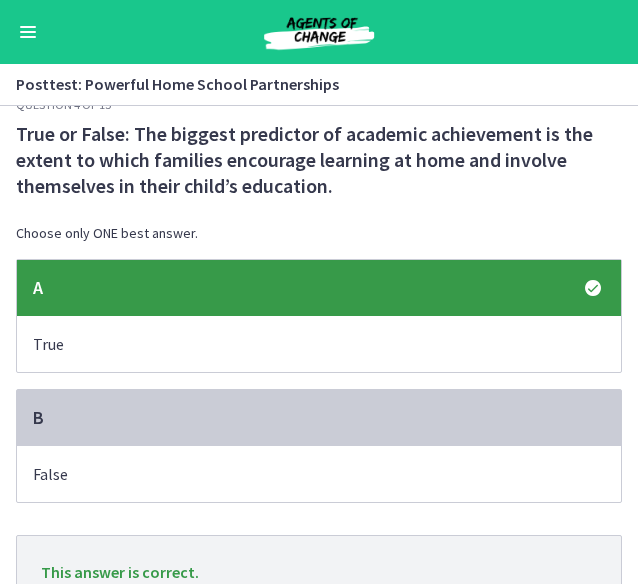 scroll, scrollTop: 130, scrollLeft: 0, axis: vertical 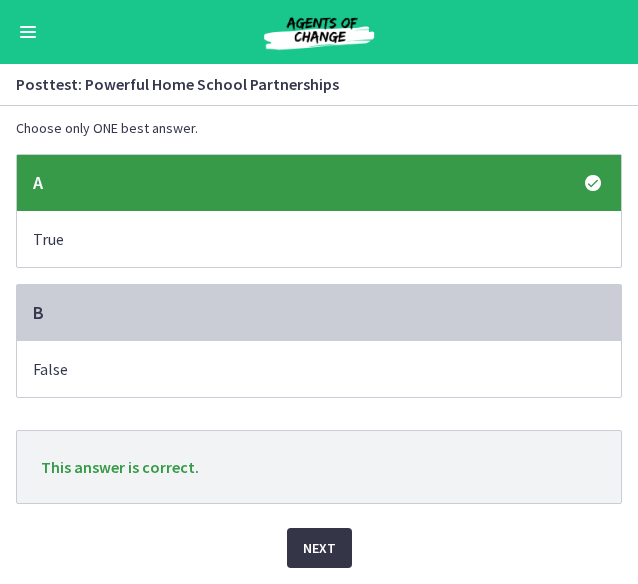 click on "Next" at bounding box center [319, 548] 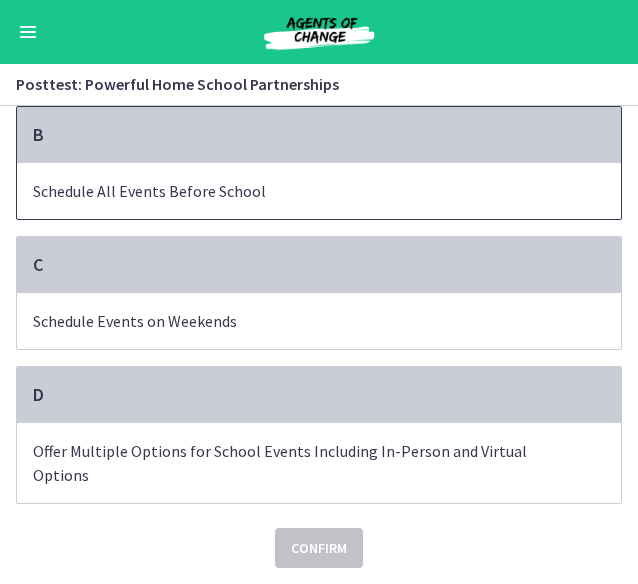 scroll, scrollTop: 258, scrollLeft: 0, axis: vertical 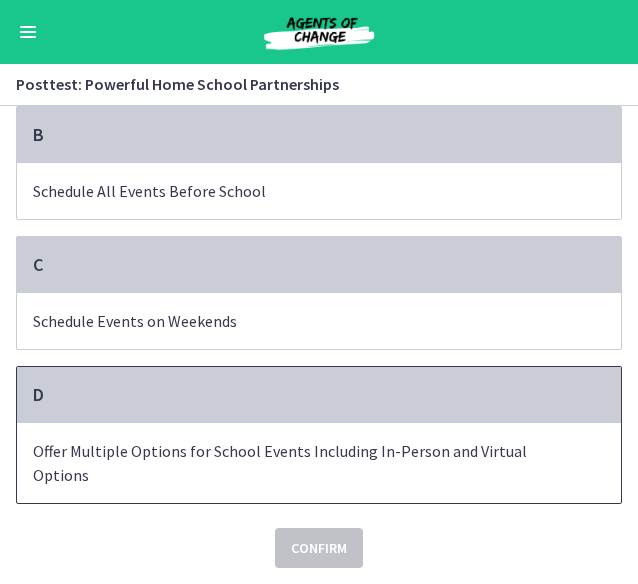 click on "Offer Multiple Options for School Events Including In-Person and Virtual Options" at bounding box center (299, 463) 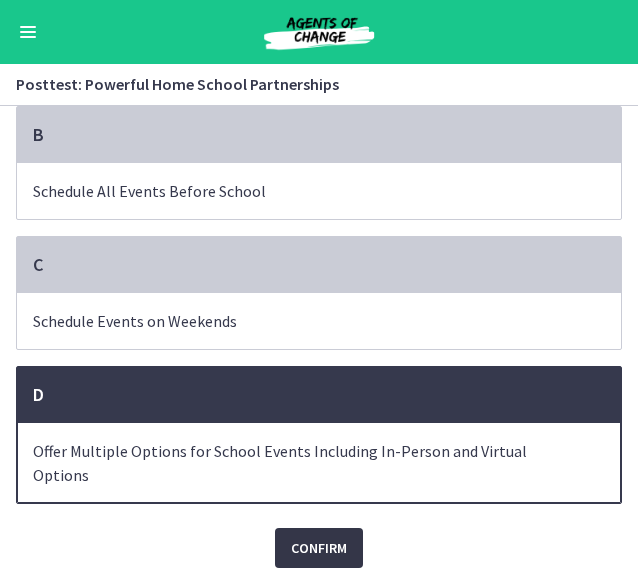 click on "Confirm" at bounding box center [319, 548] 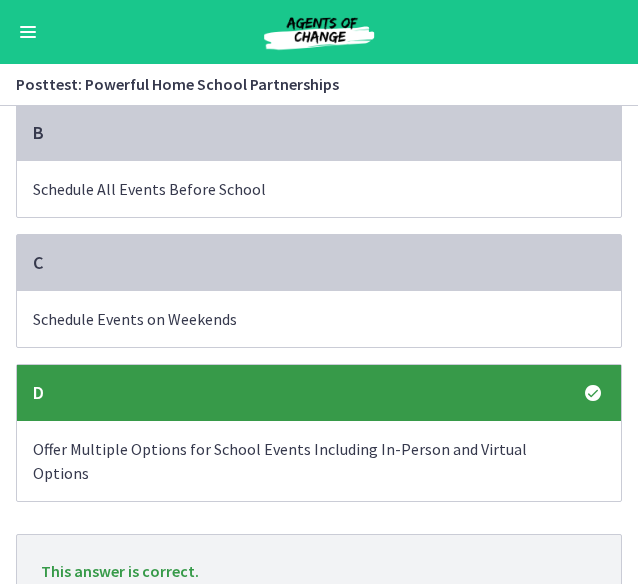 scroll, scrollTop: 364, scrollLeft: 0, axis: vertical 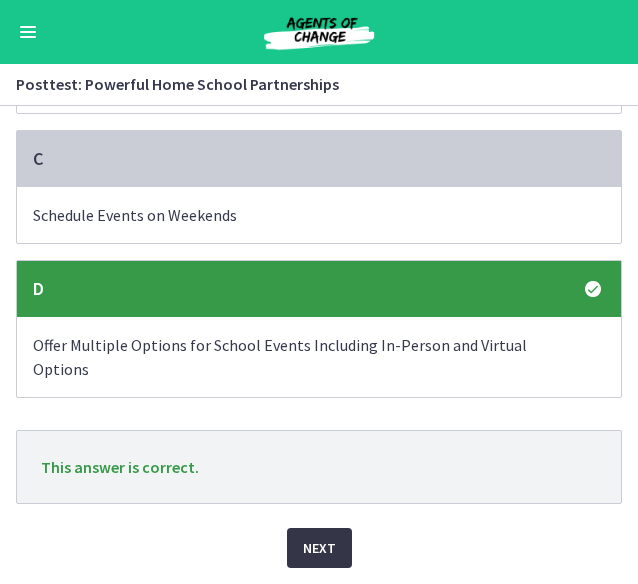 click on "Next" at bounding box center [319, 548] 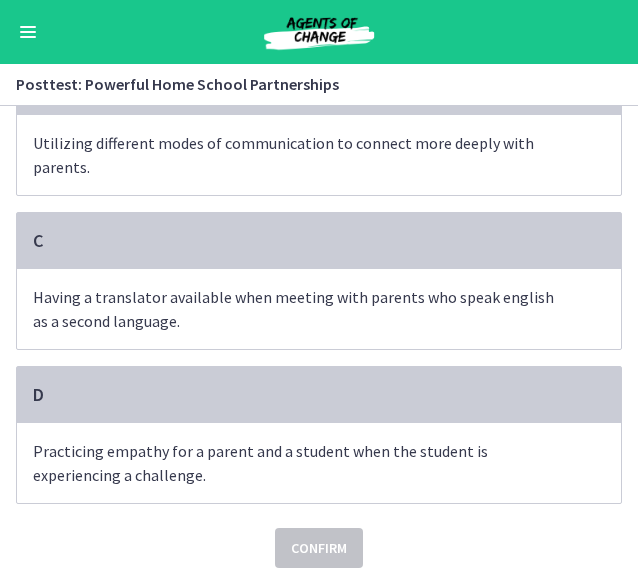 scroll, scrollTop: 0, scrollLeft: 0, axis: both 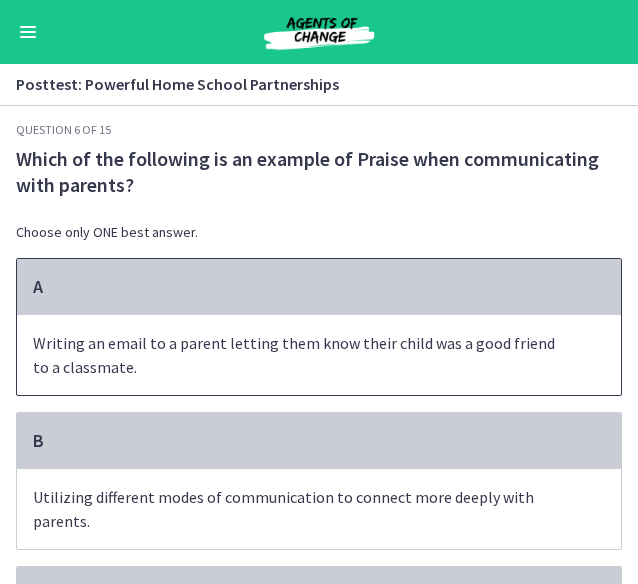 click on "Writing an email to a parent letting them know their child was a good friend to a classmate." at bounding box center (299, 355) 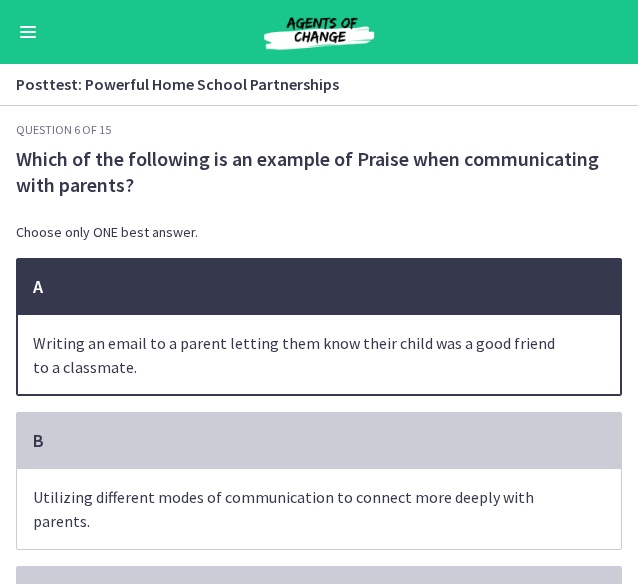 scroll, scrollTop: 356, scrollLeft: 0, axis: vertical 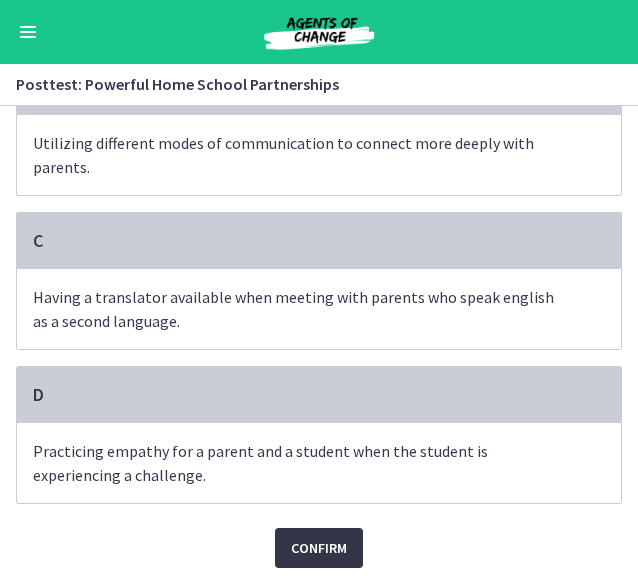 click on "Confirm" at bounding box center (319, 548) 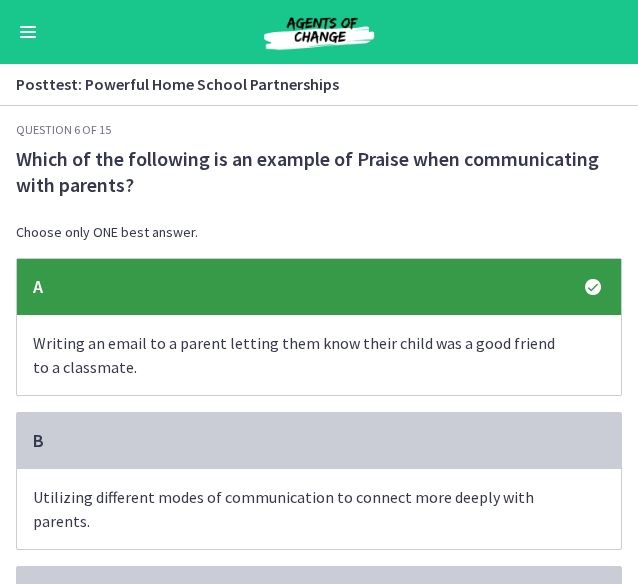 scroll, scrollTop: 462, scrollLeft: 0, axis: vertical 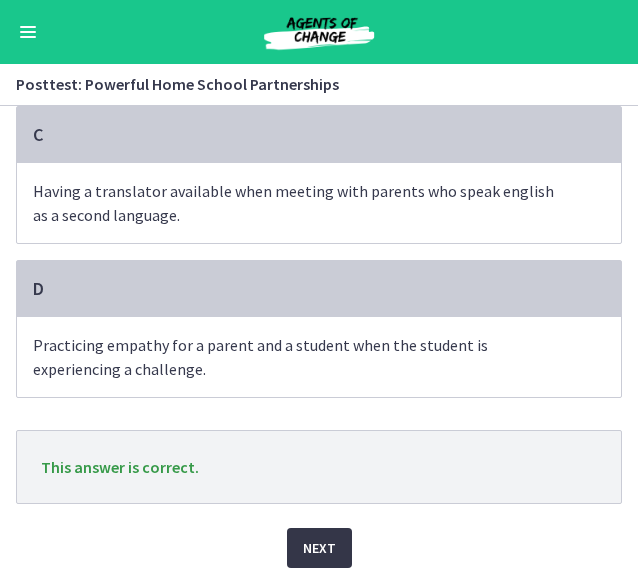 click on "Next" at bounding box center (319, 548) 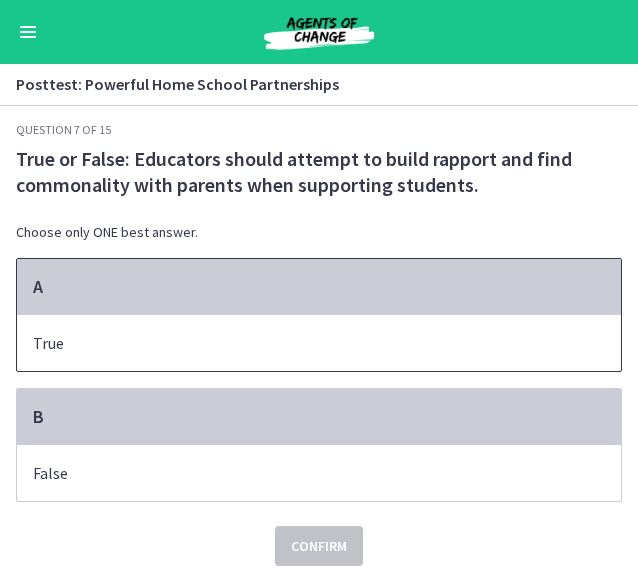click on "True" at bounding box center (299, 343) 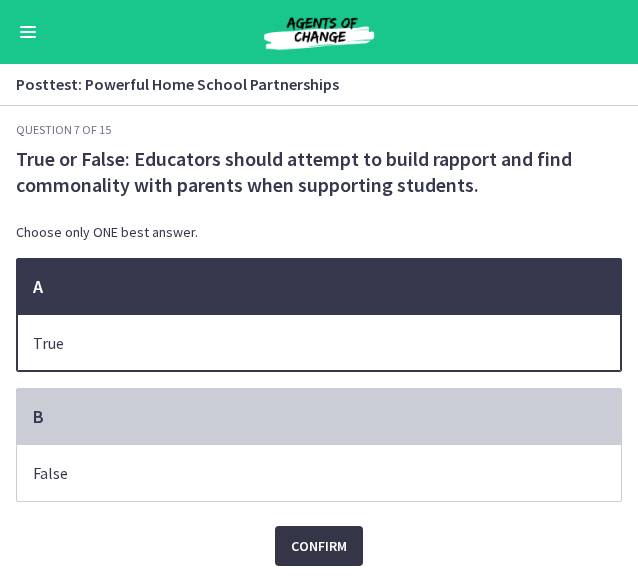 click on "Confirm" at bounding box center (319, 546) 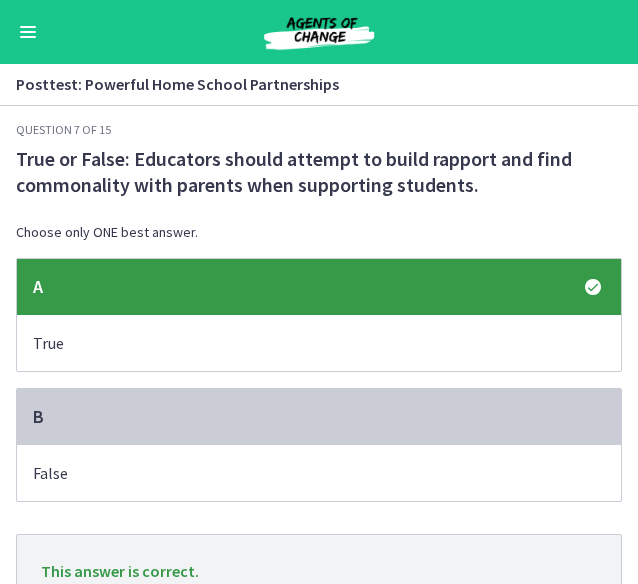 scroll, scrollTop: 104, scrollLeft: 0, axis: vertical 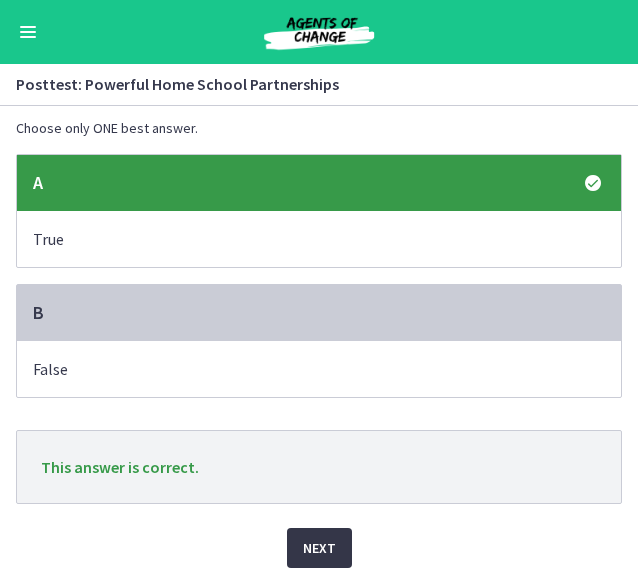 click on "Next" at bounding box center (319, 548) 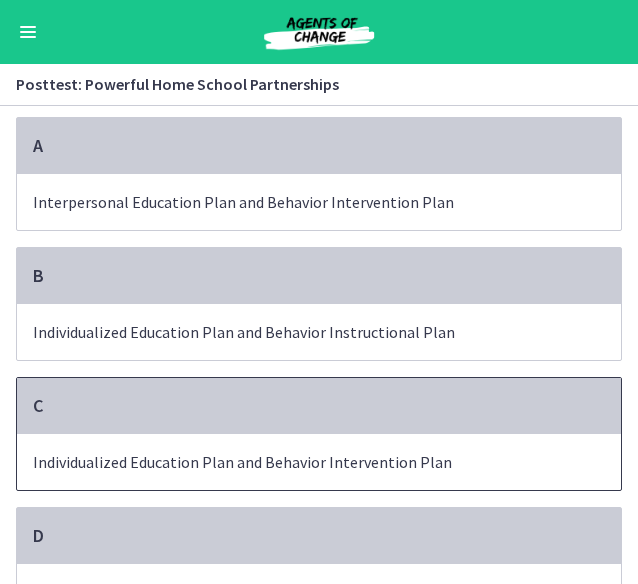 scroll, scrollTop: 116, scrollLeft: 0, axis: vertical 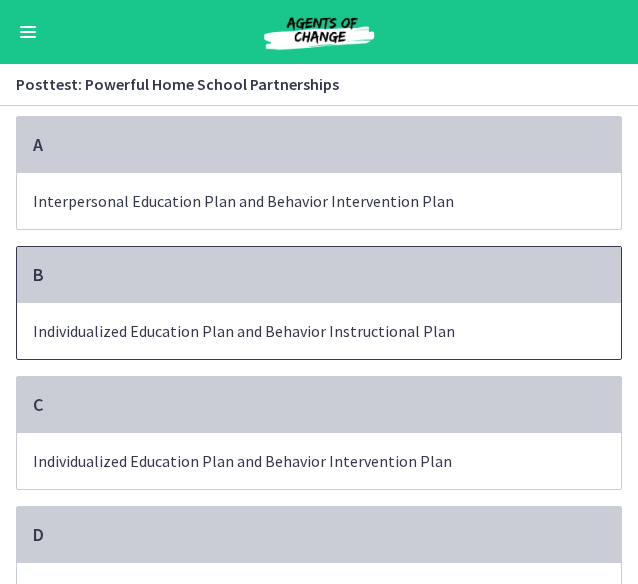 click on "Individualized Education Plan and Behavior Instructional Plan" at bounding box center [299, 331] 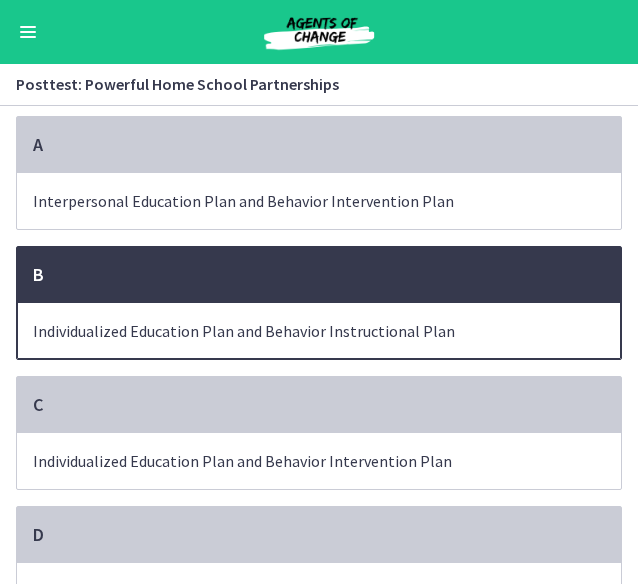 scroll, scrollTop: 234, scrollLeft: 0, axis: vertical 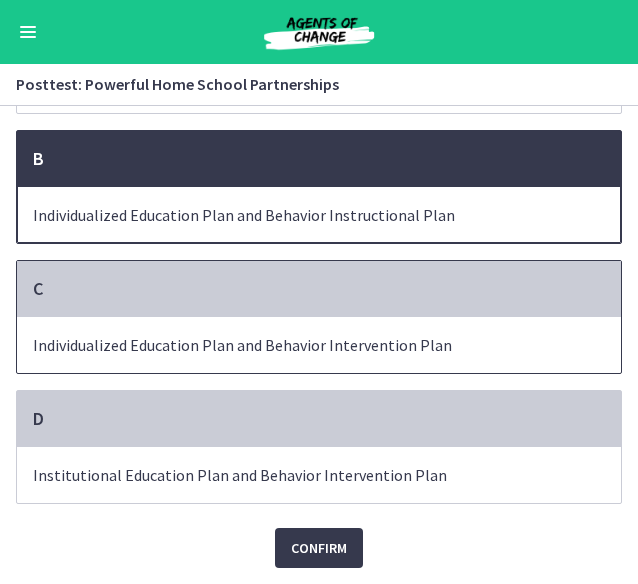 click on "Individualized Education Plan and Behavior Intervention Plan" at bounding box center [299, 345] 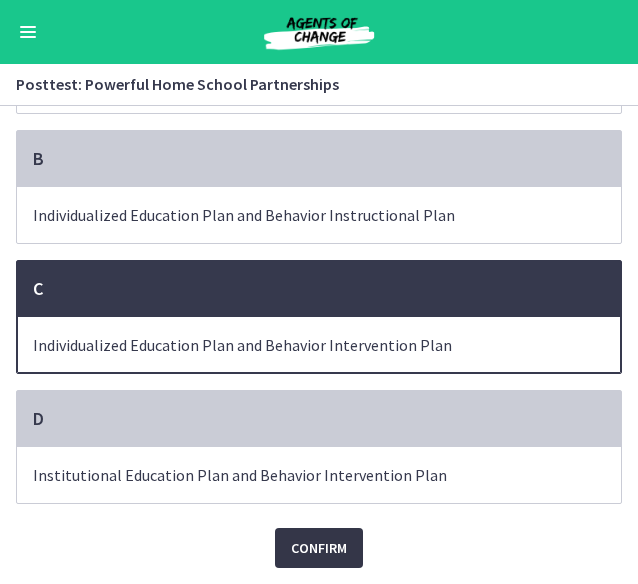 click on "Confirm" at bounding box center (319, 548) 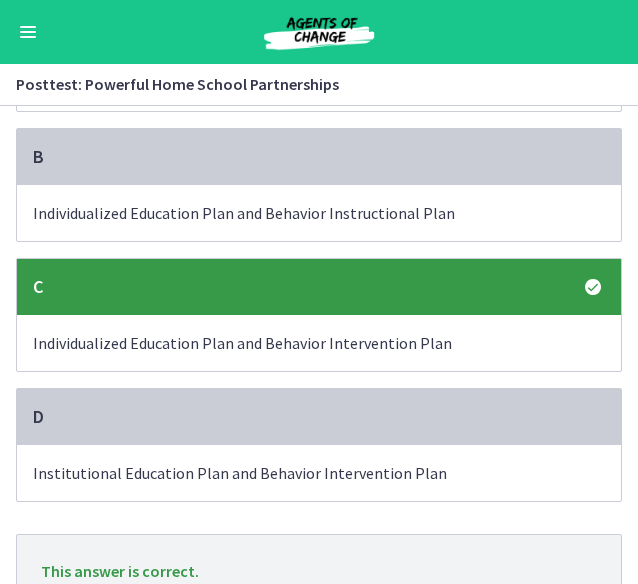 scroll, scrollTop: 340, scrollLeft: 0, axis: vertical 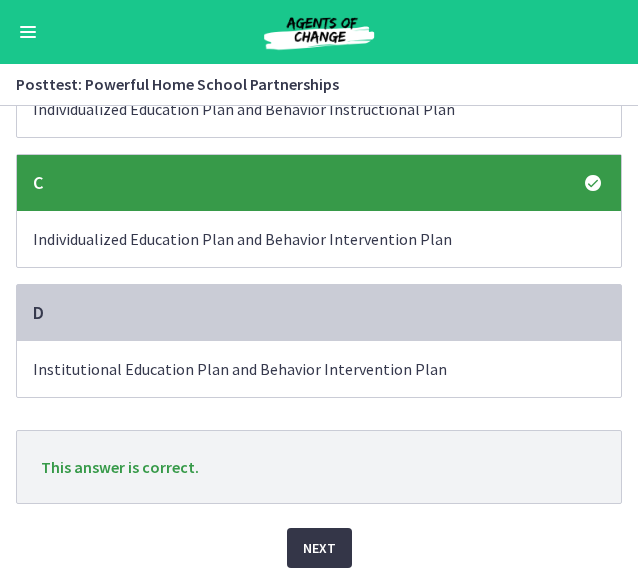 click on "Next" at bounding box center [319, 548] 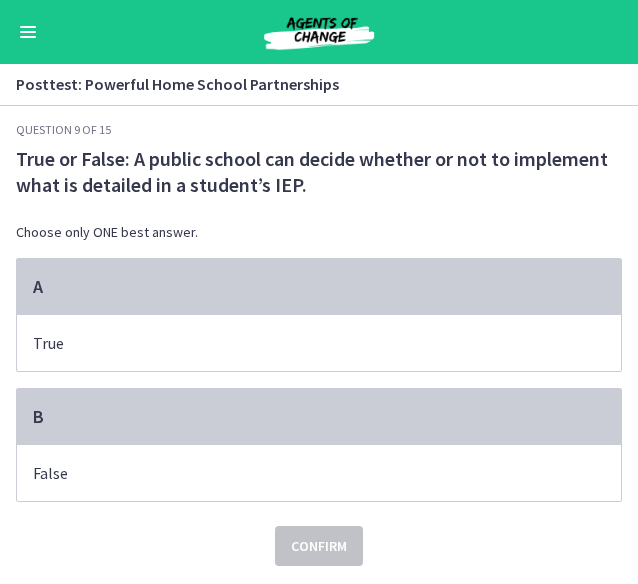 scroll, scrollTop: 0, scrollLeft: 0, axis: both 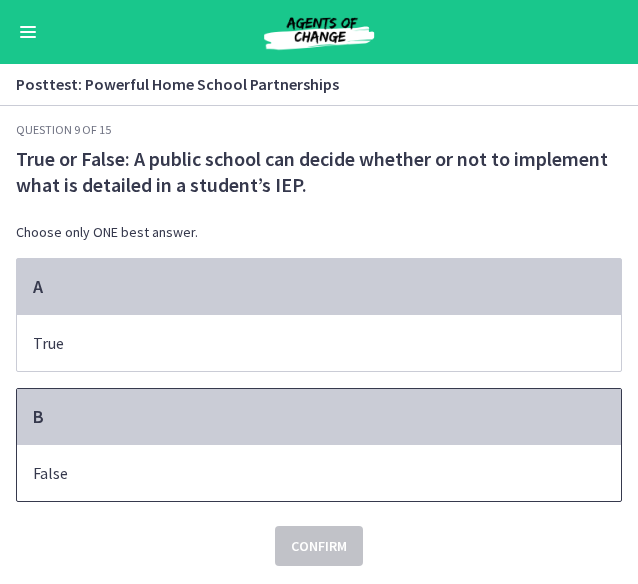 click on "False" at bounding box center [319, 473] 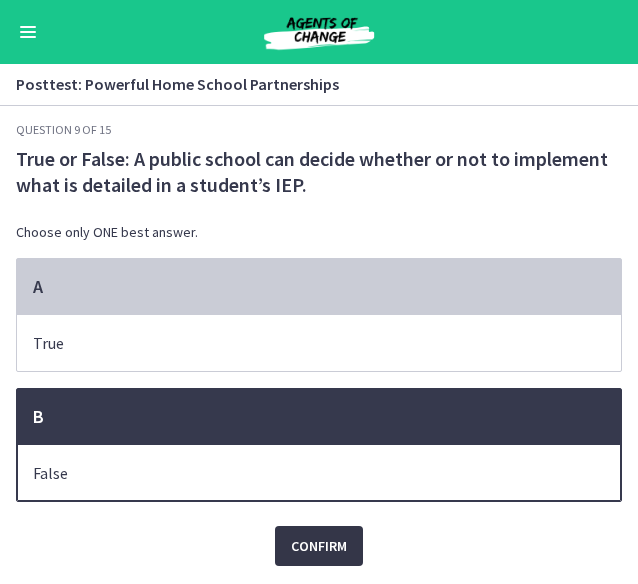 click on "Confirm" at bounding box center (319, 546) 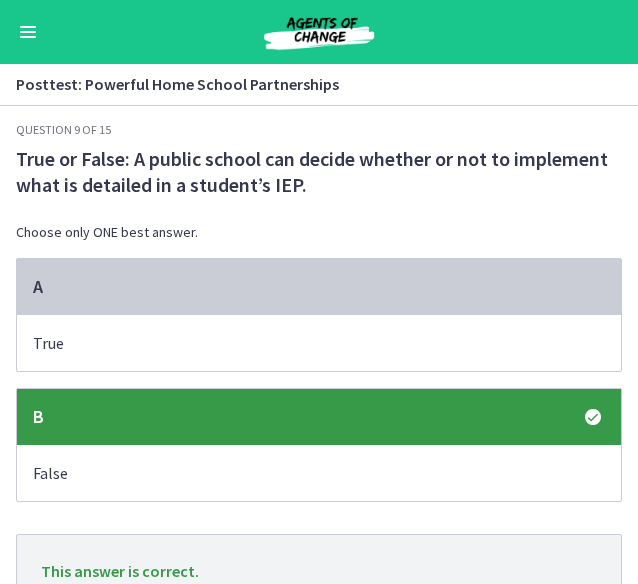 scroll, scrollTop: 104, scrollLeft: 0, axis: vertical 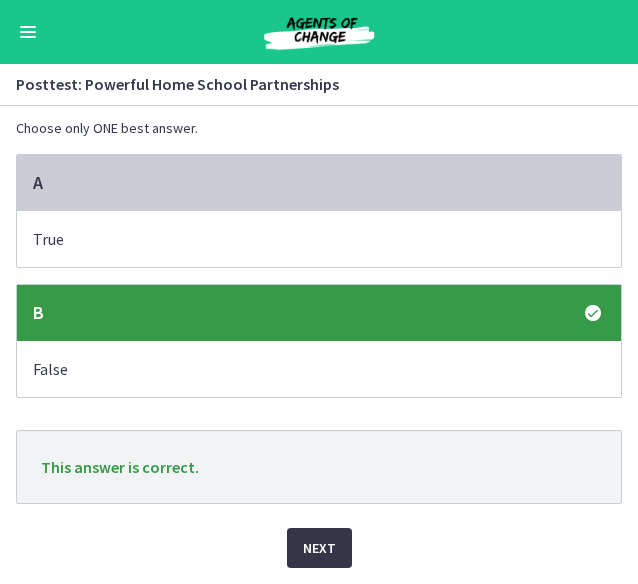click on "Next" at bounding box center (319, 548) 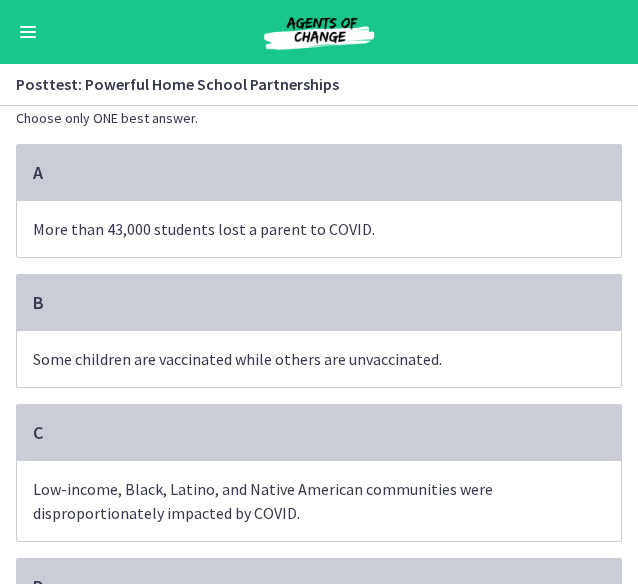 scroll, scrollTop: 113, scrollLeft: 0, axis: vertical 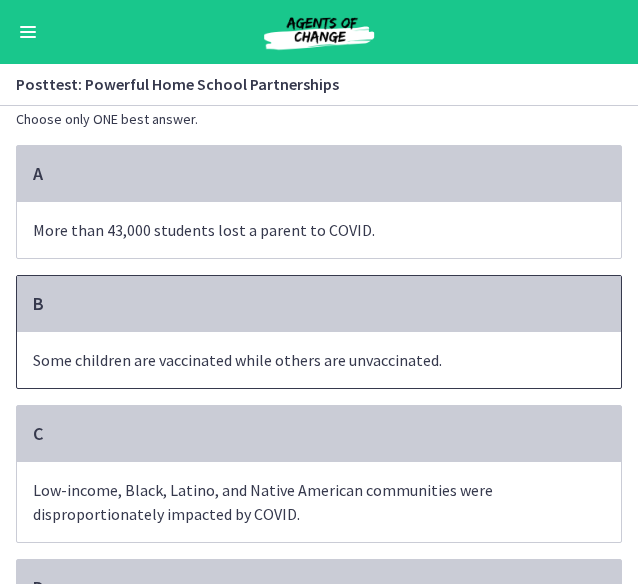 click on "Some children are vaccinated while others are unvaccinated." at bounding box center (299, 360) 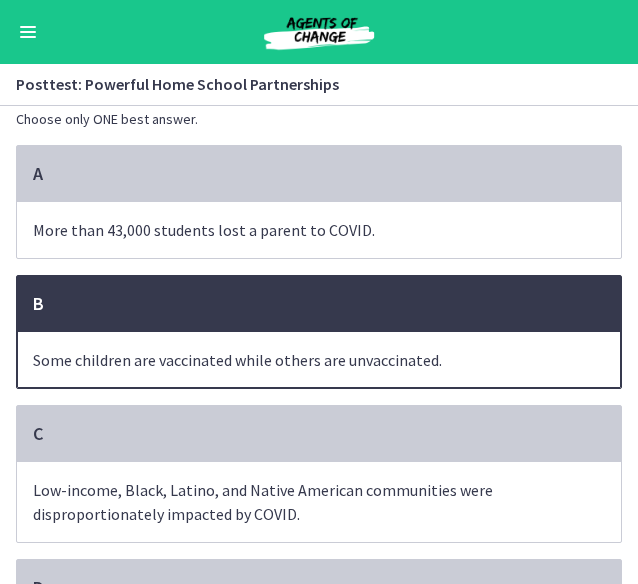 scroll, scrollTop: 308, scrollLeft: 0, axis: vertical 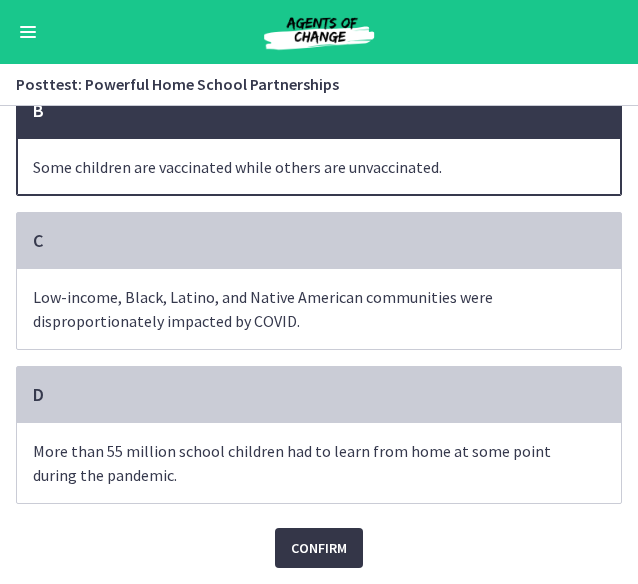 click on "Confirm" at bounding box center [319, 548] 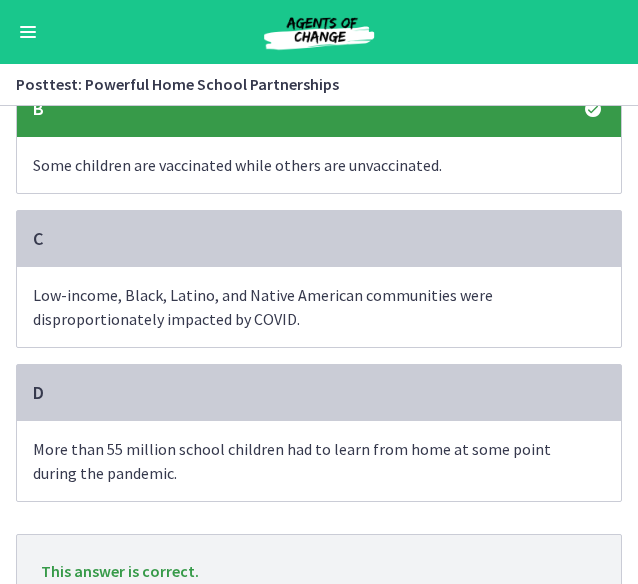scroll, scrollTop: 414, scrollLeft: 0, axis: vertical 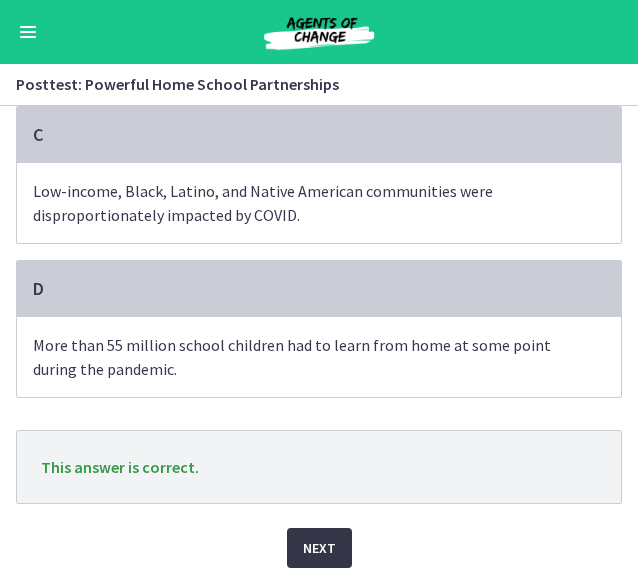 click on "Next" at bounding box center [319, 548] 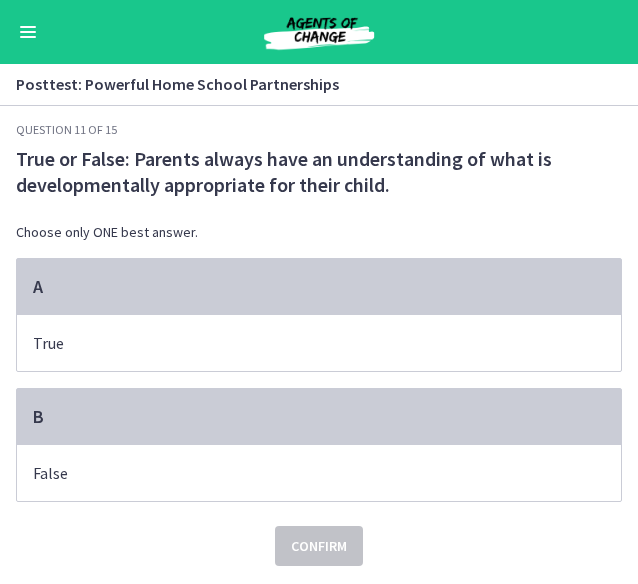 scroll, scrollTop: 0, scrollLeft: 0, axis: both 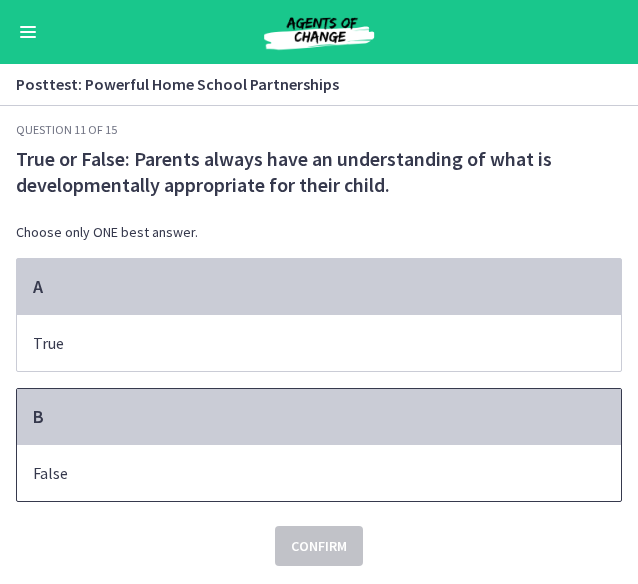 click on "B" at bounding box center [319, 417] 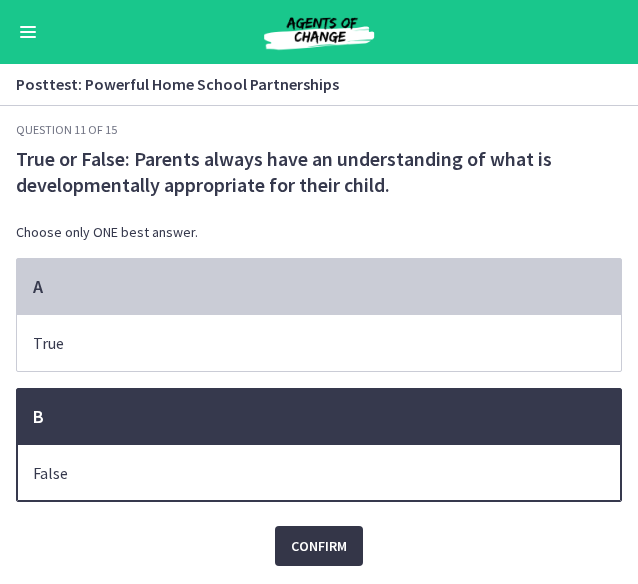 click on "Confirm" at bounding box center [319, 546] 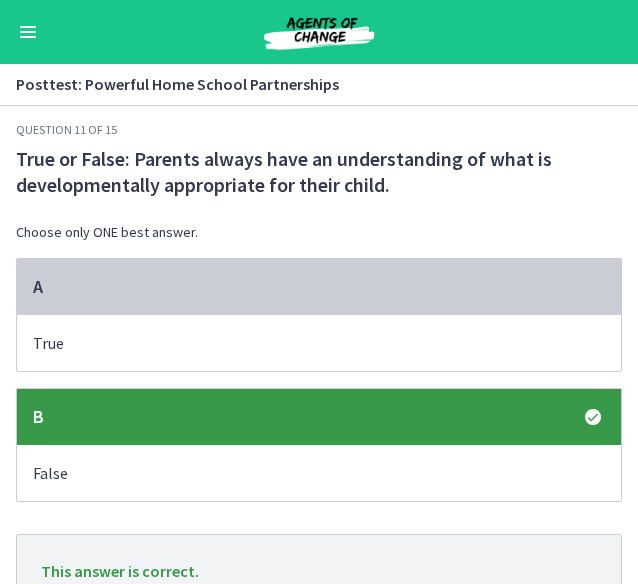scroll, scrollTop: 104, scrollLeft: 0, axis: vertical 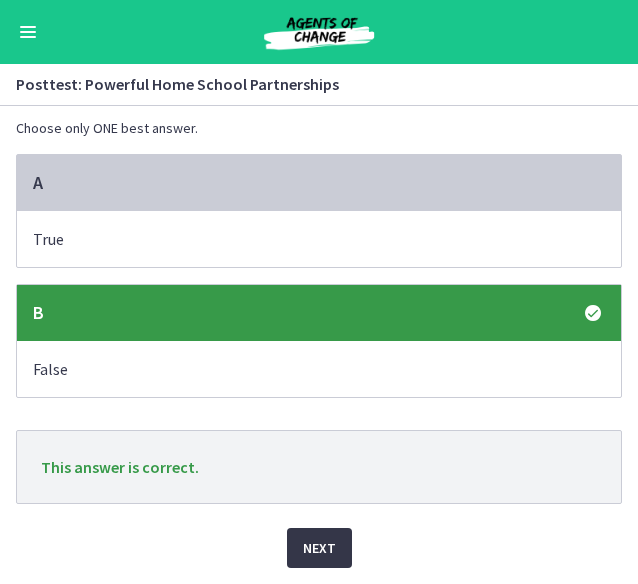click on "Next" at bounding box center [319, 548] 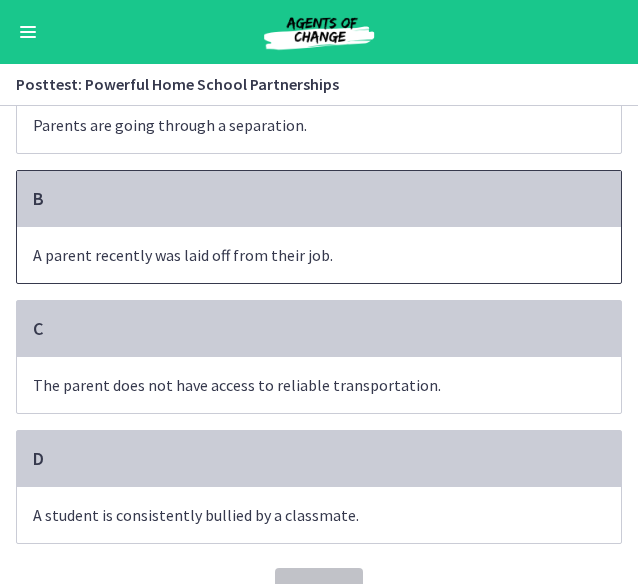 scroll, scrollTop: 260, scrollLeft: 0, axis: vertical 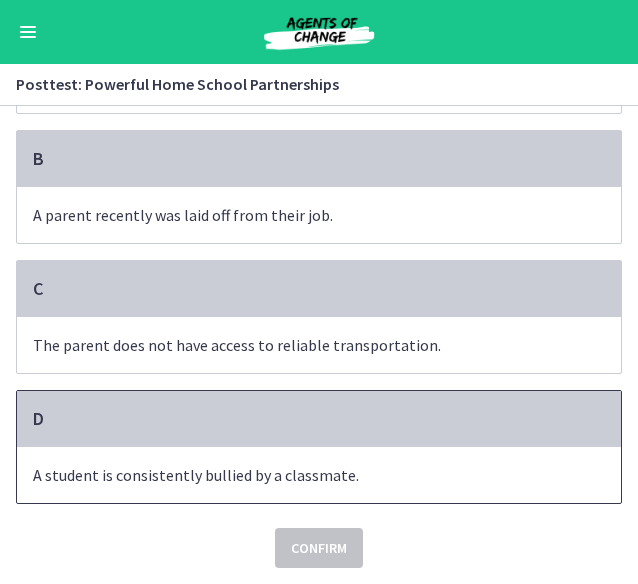 click on "A student is consistently bullied by a classmate." at bounding box center [299, 475] 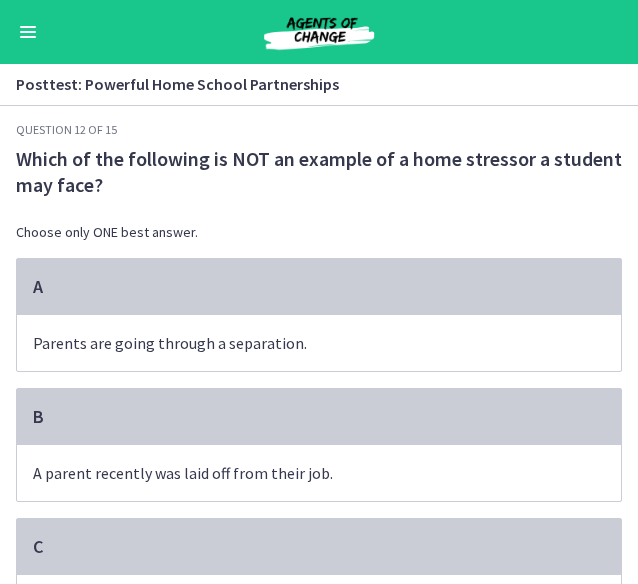 scroll, scrollTop: 260, scrollLeft: 0, axis: vertical 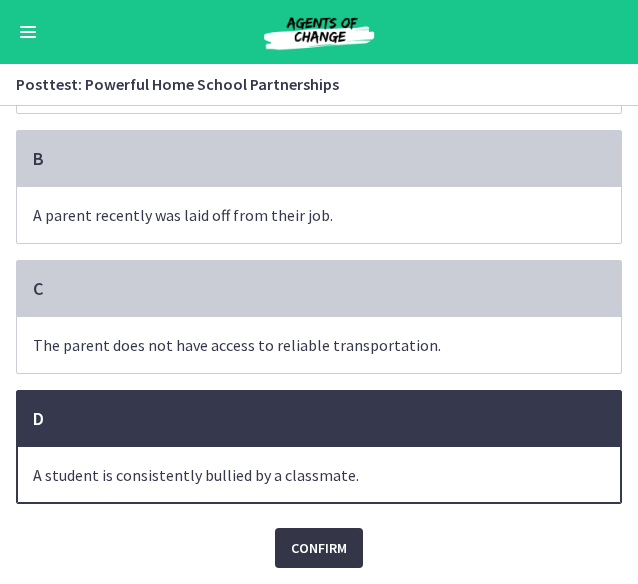 click on "Confirm" at bounding box center [319, 548] 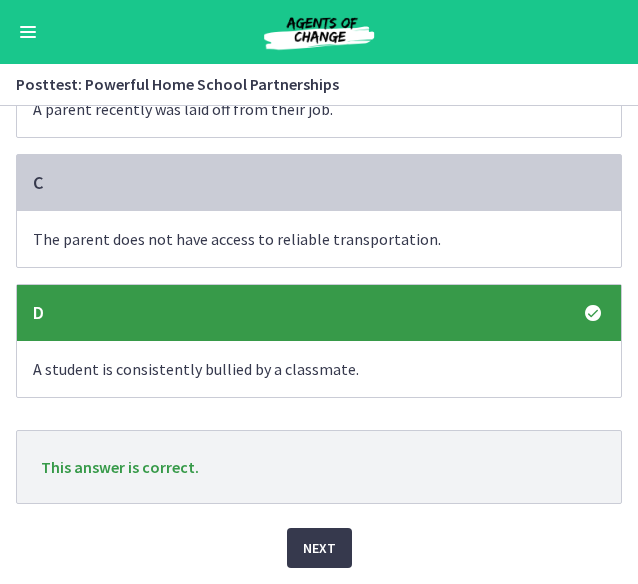 scroll, scrollTop: 366, scrollLeft: 0, axis: vertical 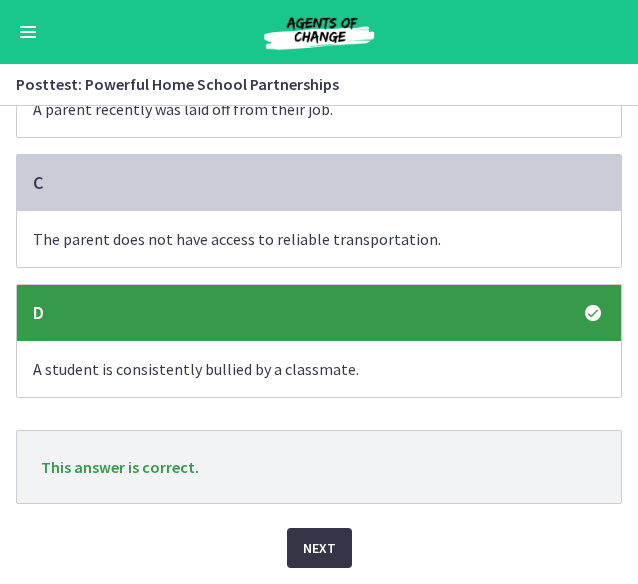 click on "Next" at bounding box center (319, 548) 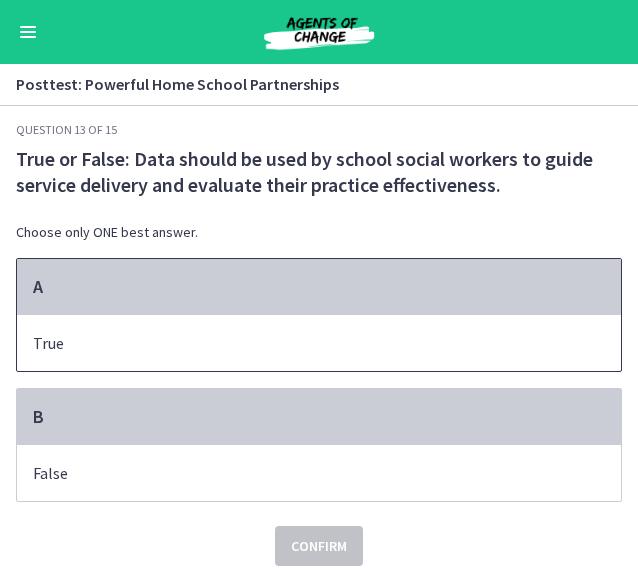 click on "True" at bounding box center [299, 343] 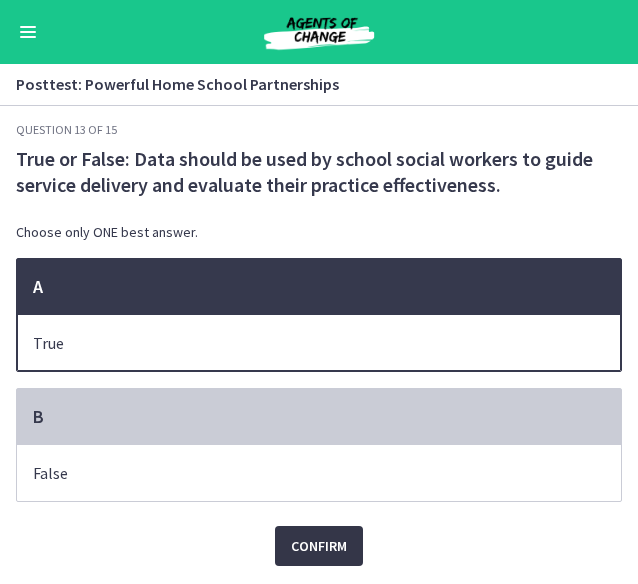 click on "Confirm" at bounding box center [319, 546] 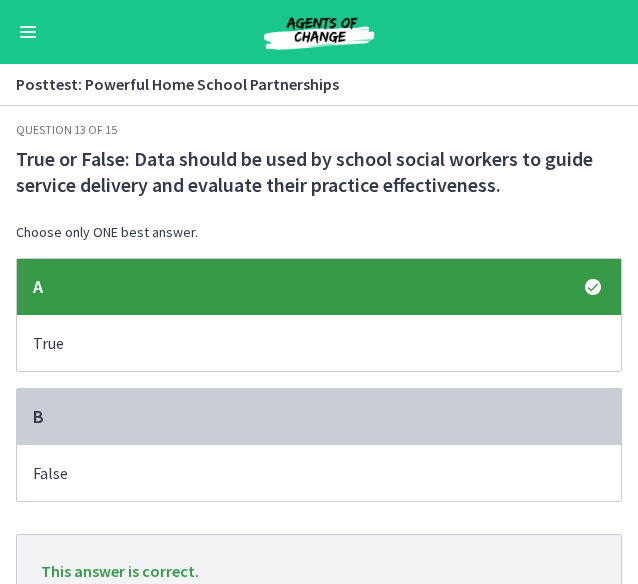 scroll, scrollTop: 104, scrollLeft: 0, axis: vertical 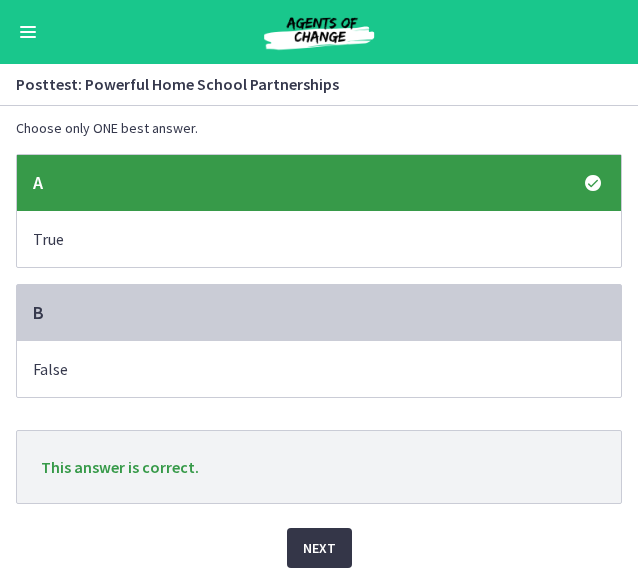 click on "Next" at bounding box center [319, 548] 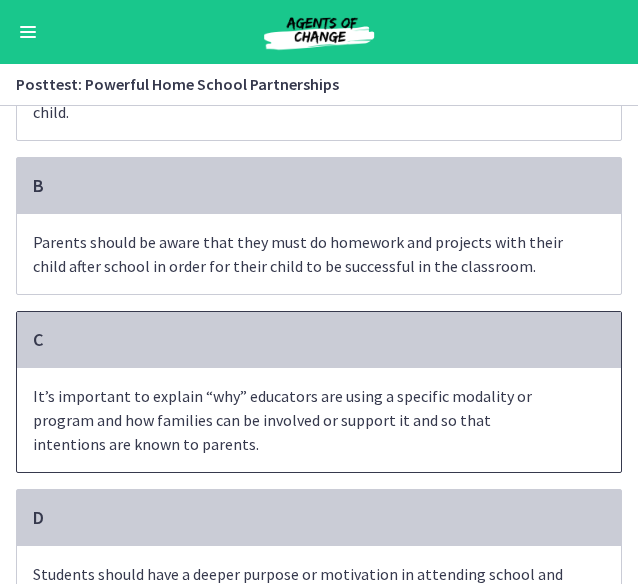 scroll, scrollTop: 254, scrollLeft: 0, axis: vertical 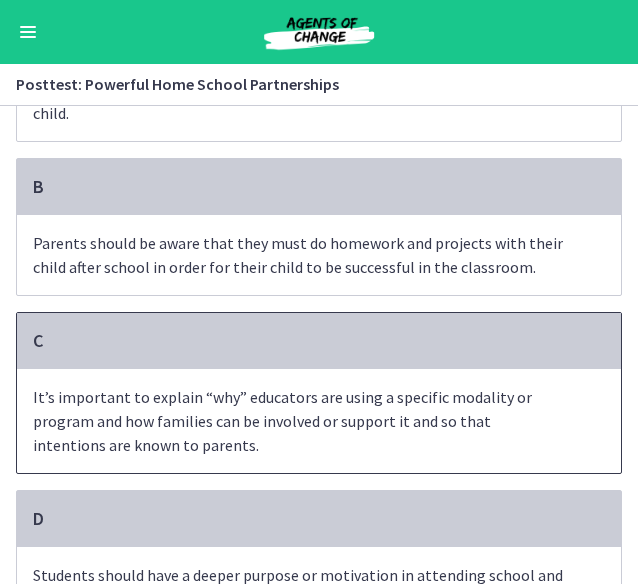 click on "It’s important to explain “why” educators are using a specific modality or program and how families can be involved or support it and so that intentions are known to parents." at bounding box center (299, 421) 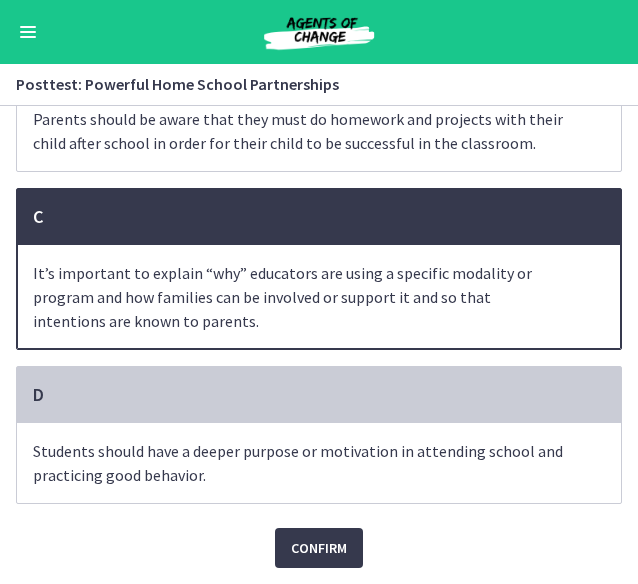 scroll, scrollTop: 380, scrollLeft: 0, axis: vertical 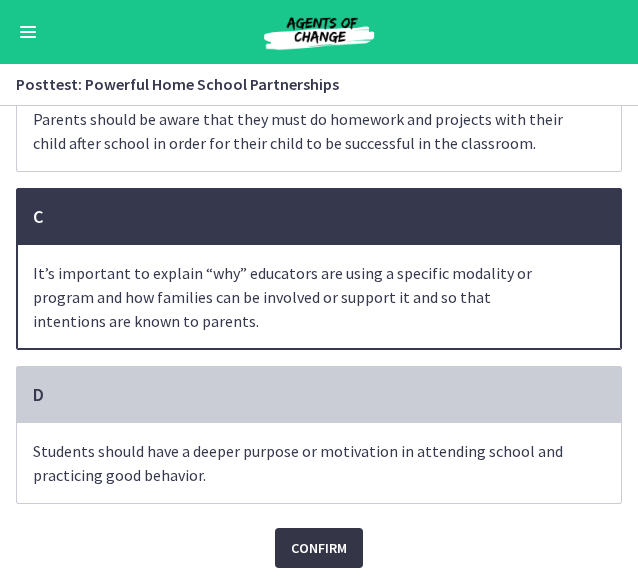 click on "Confirm" at bounding box center [319, 548] 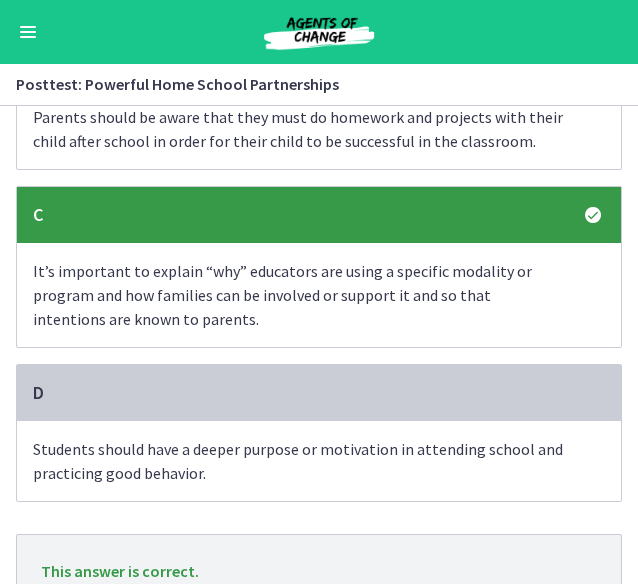 scroll, scrollTop: 486, scrollLeft: 0, axis: vertical 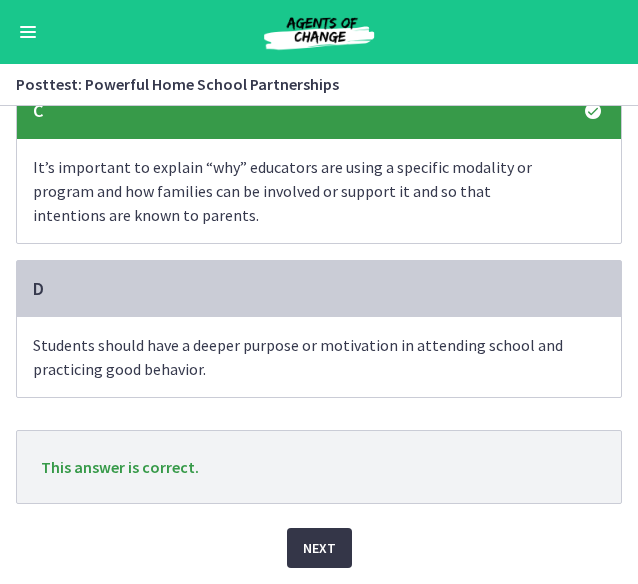click on "Next" at bounding box center (319, 548) 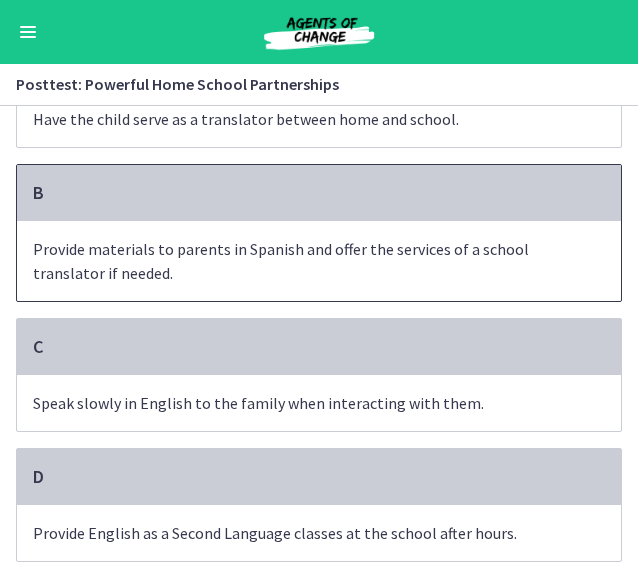 scroll, scrollTop: 284, scrollLeft: 0, axis: vertical 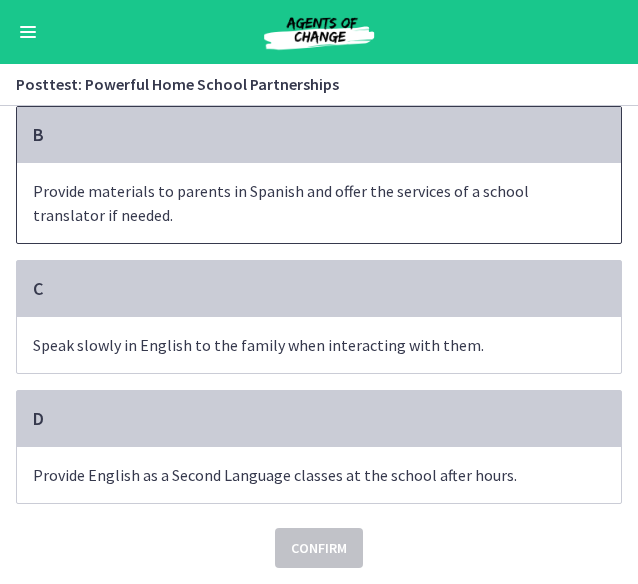 click on "Provide materials to parents in Spanish and offer the services of a school translator if needed." at bounding box center (299, 203) 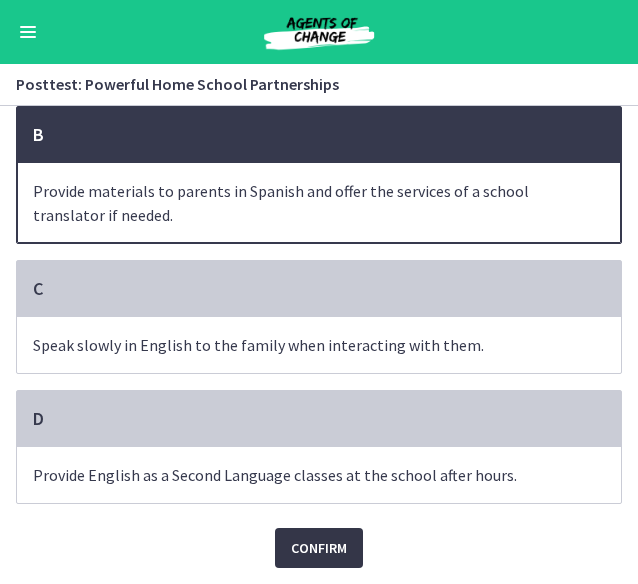 click on "Confirm" at bounding box center (319, 548) 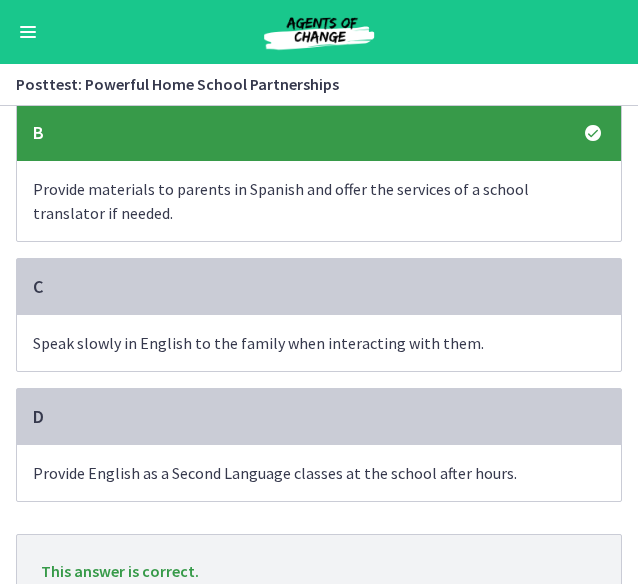 scroll, scrollTop: 390, scrollLeft: 0, axis: vertical 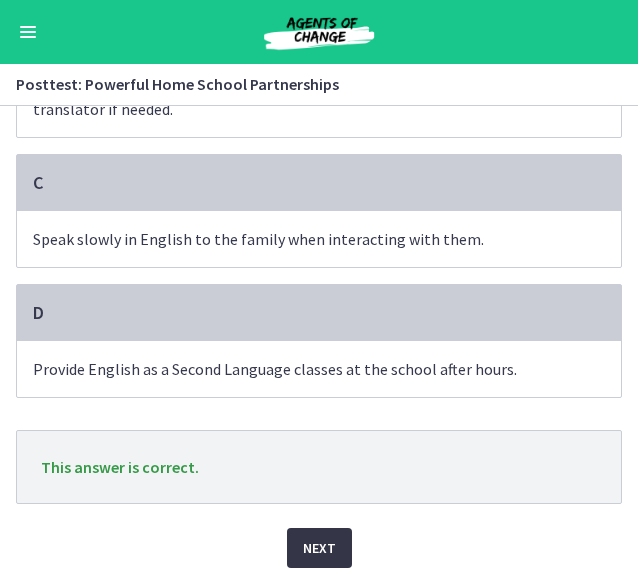 click on "Next" at bounding box center [319, 548] 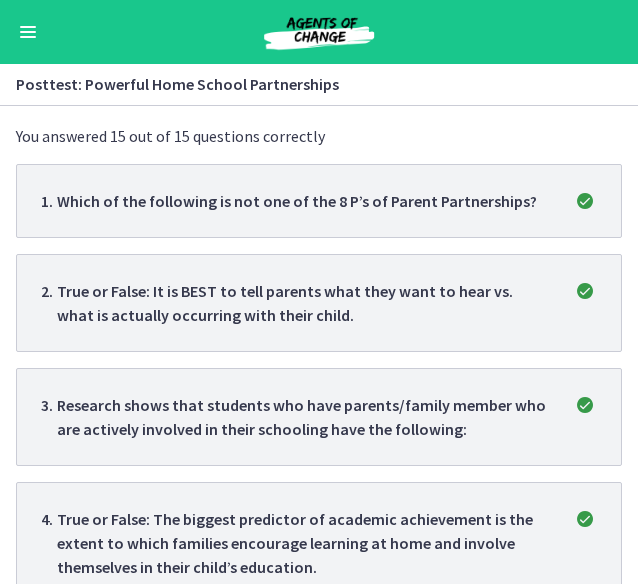 scroll, scrollTop: 0, scrollLeft: 0, axis: both 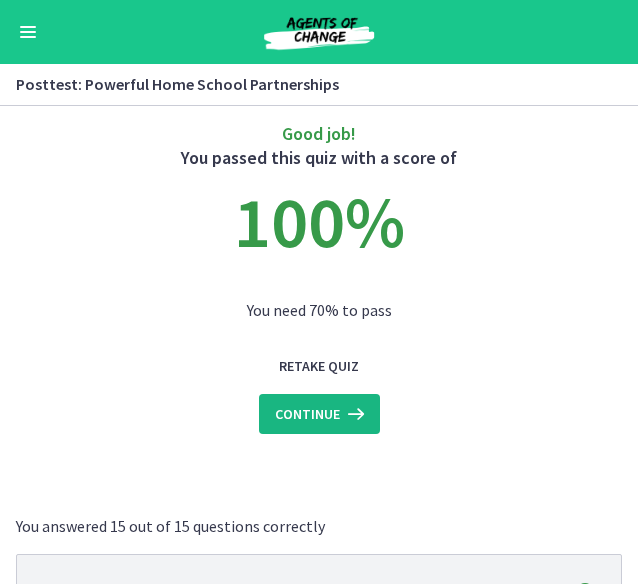 click at bounding box center (354, 414) 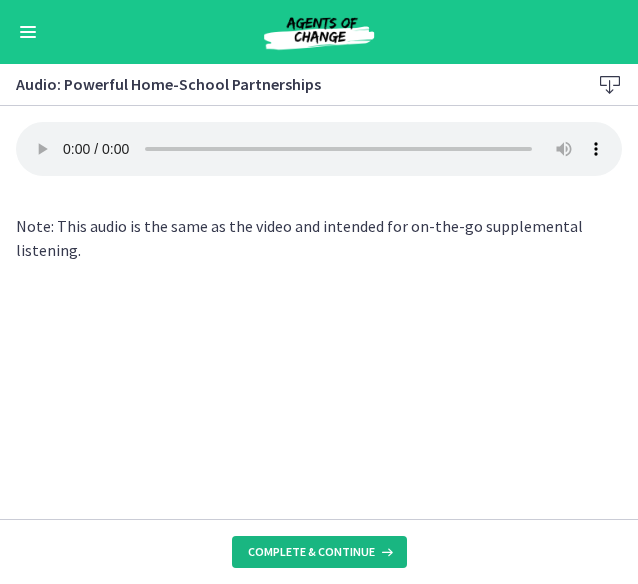 click on "Complete & continue" at bounding box center [311, 552] 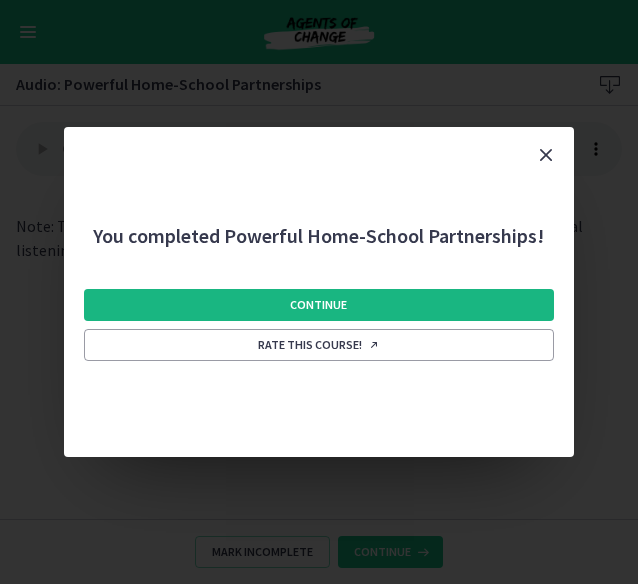 click on "Continue" at bounding box center [319, 305] 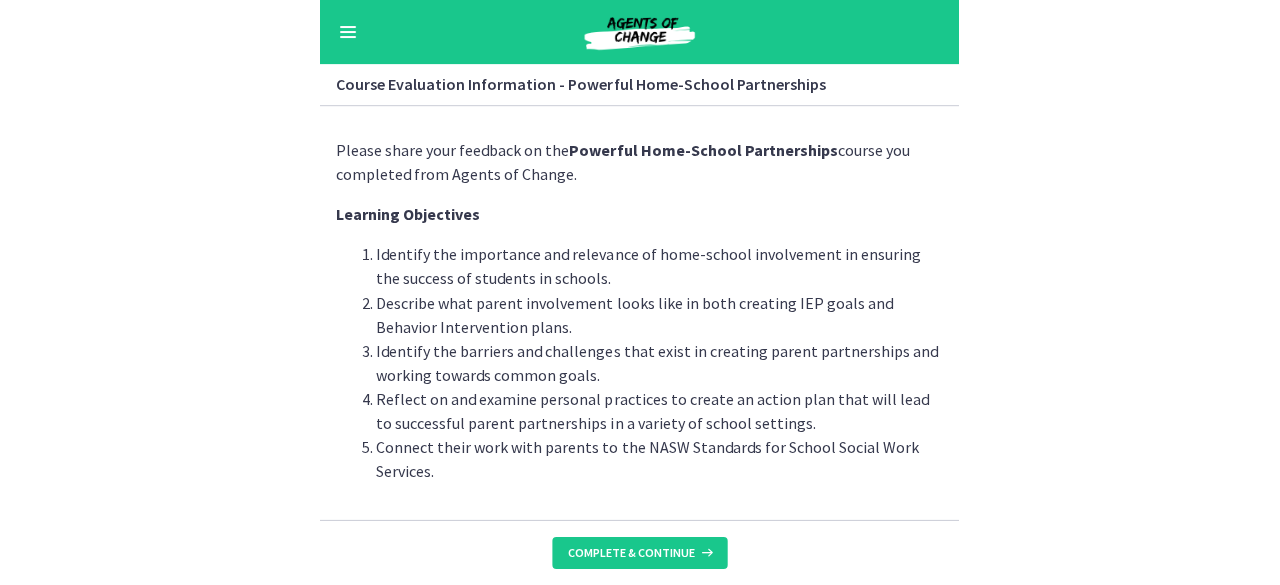 scroll, scrollTop: 0, scrollLeft: 0, axis: both 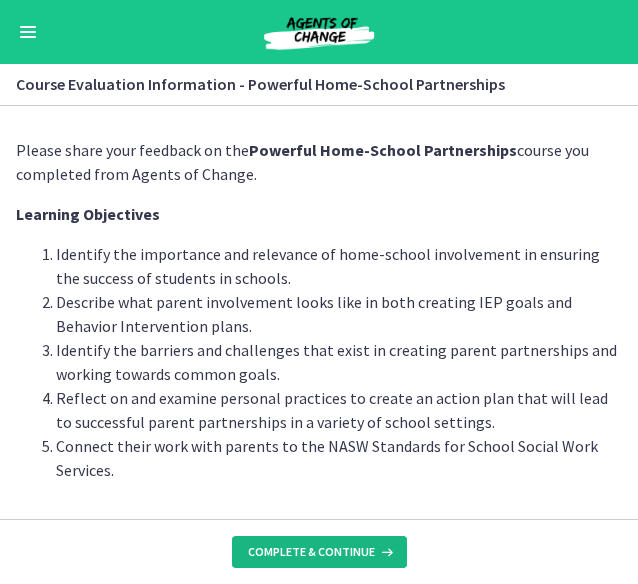 click on "Complete & continue" at bounding box center (311, 552) 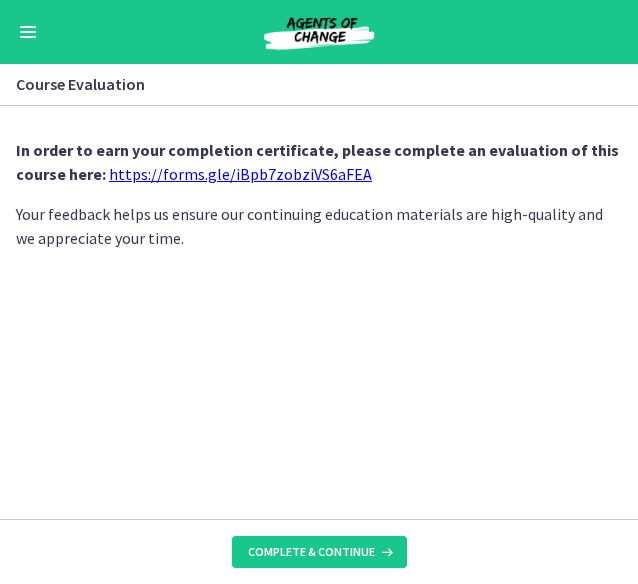click on "https://forms.gle/iBpb7zobziVS6aFEA" at bounding box center (240, 174) 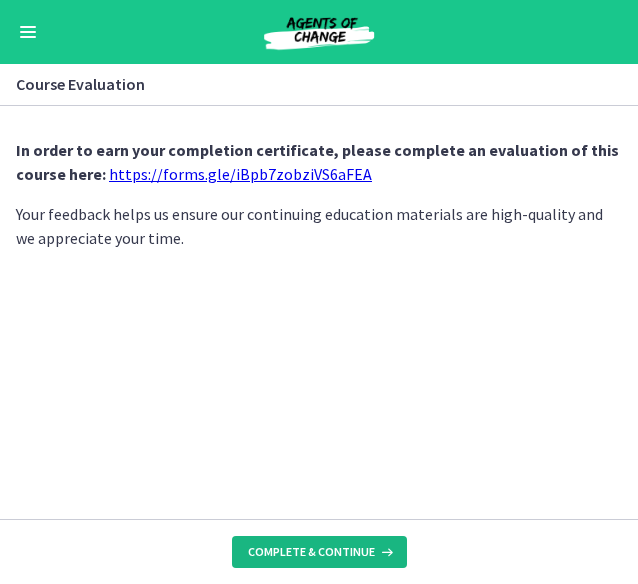 click on "Complete & continue" at bounding box center (319, 552) 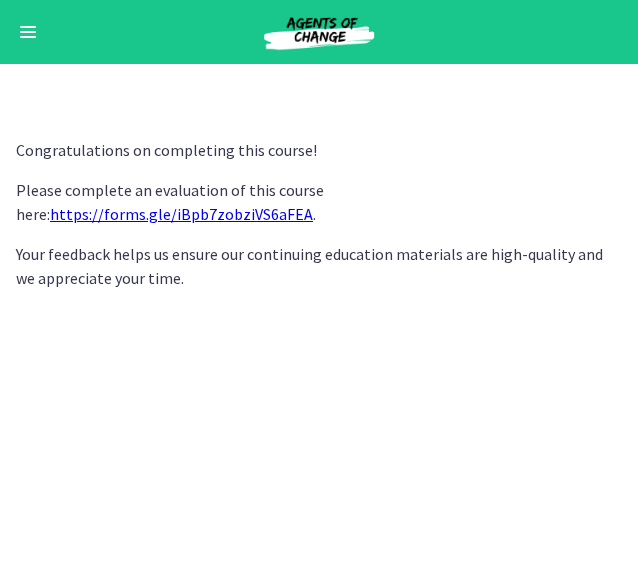 click on "https://forms.gle/iBpb7zobziVS6aFEA" at bounding box center (181, 214) 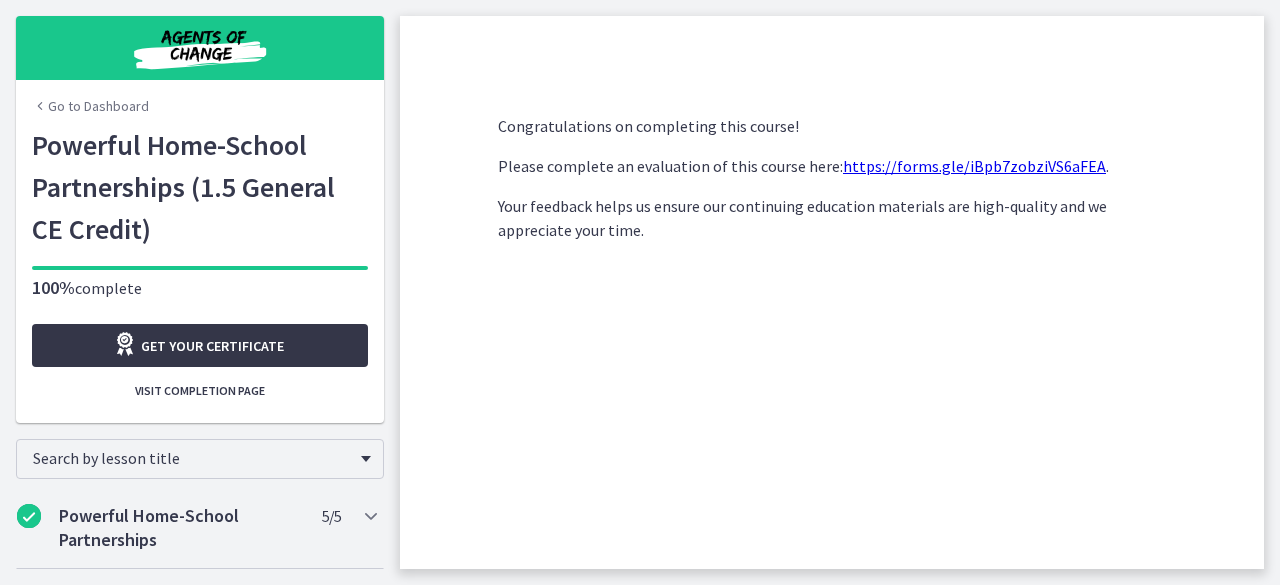 click at bounding box center [127, 344] 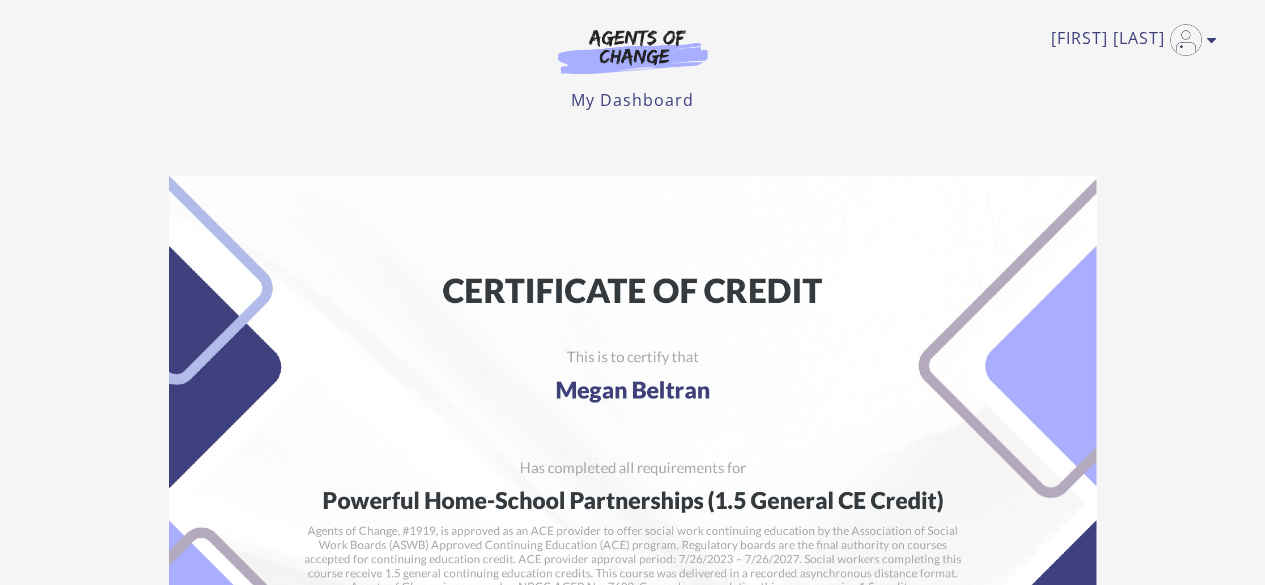 scroll, scrollTop: 0, scrollLeft: 0, axis: both 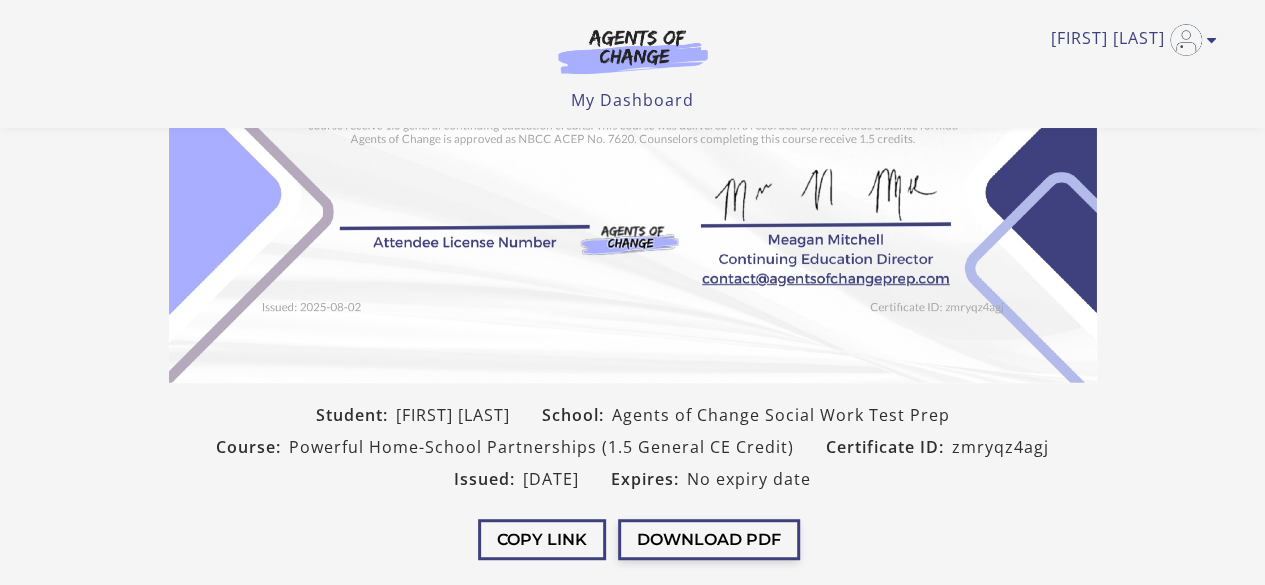 click on "Download PDF" at bounding box center [709, 539] 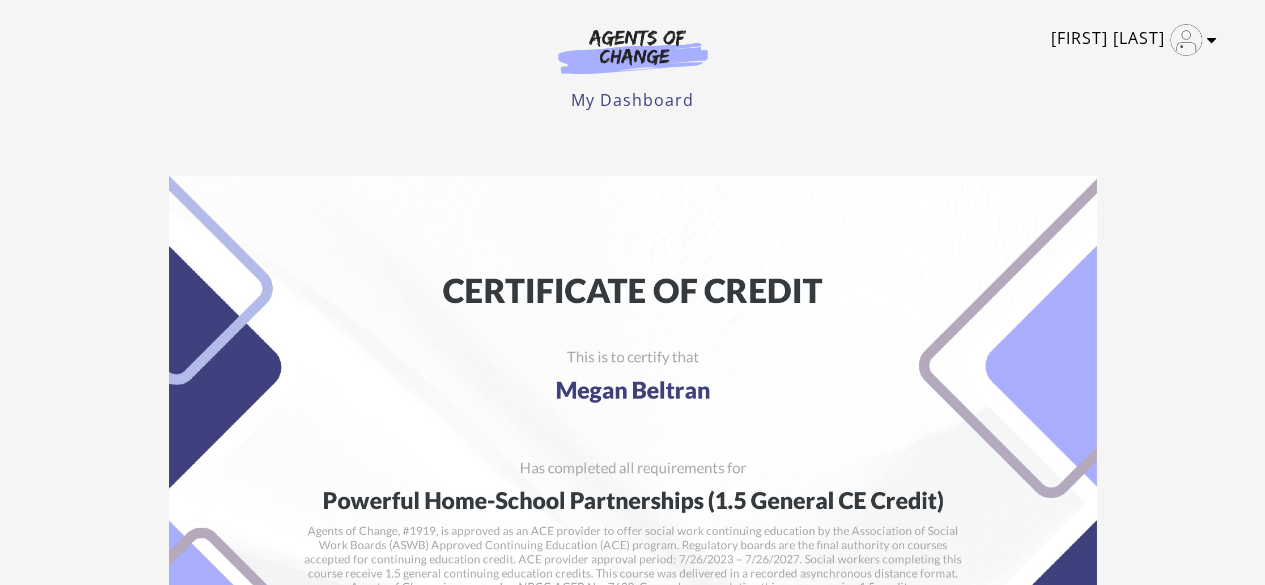 click on "[FIRST] [LAST]" at bounding box center [1129, 40] 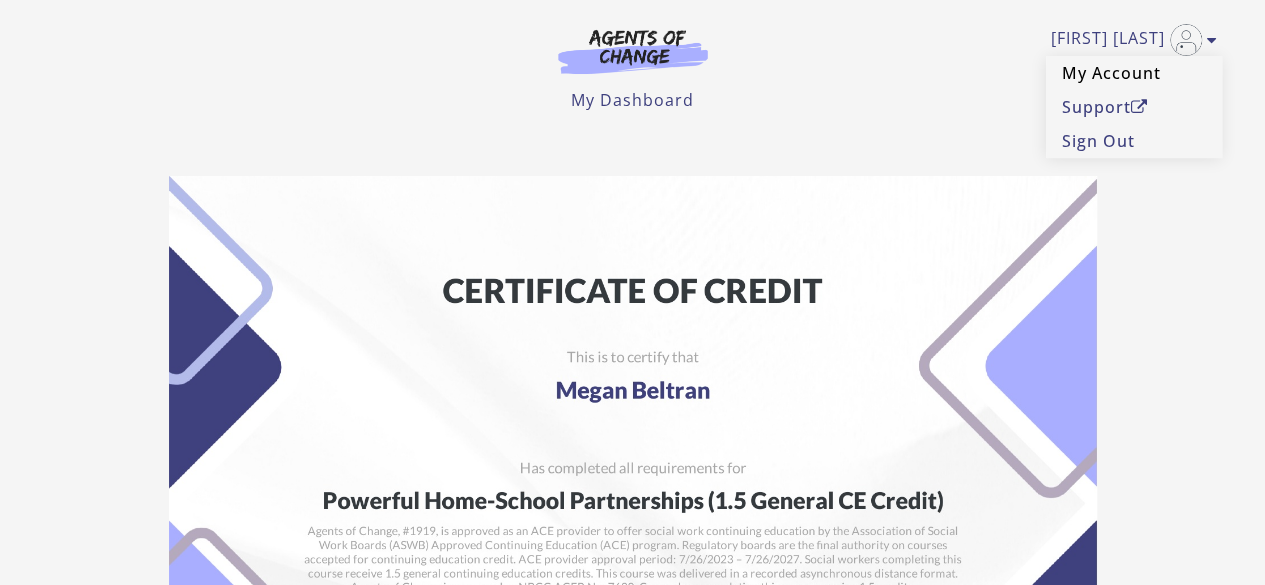click on "My Account" at bounding box center [1134, 73] 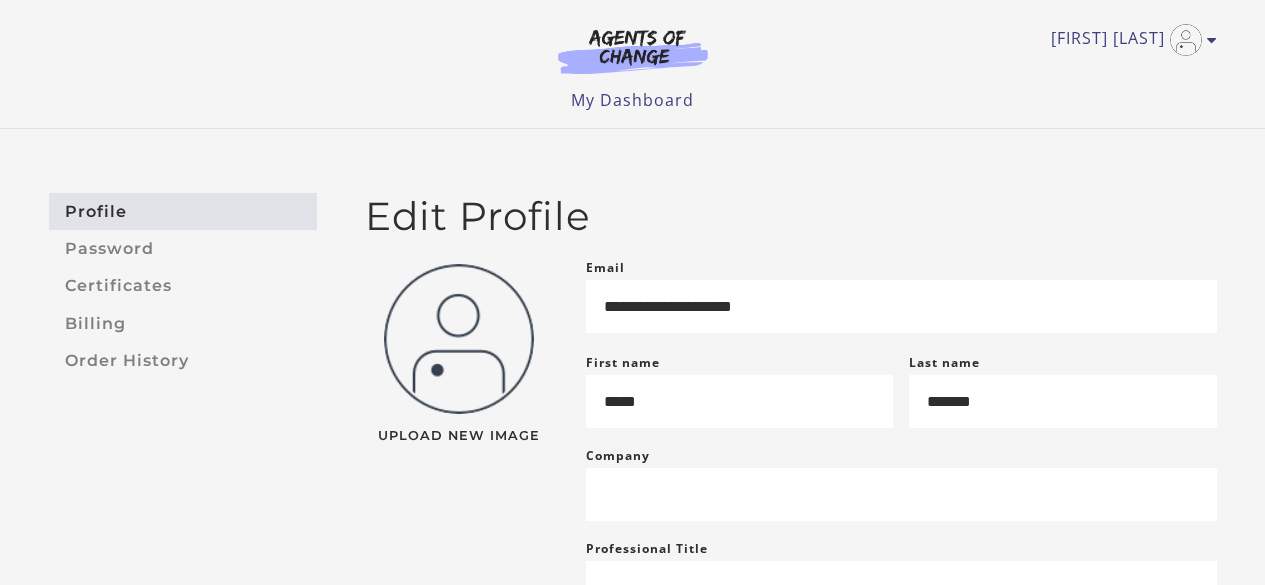 scroll, scrollTop: 0, scrollLeft: 0, axis: both 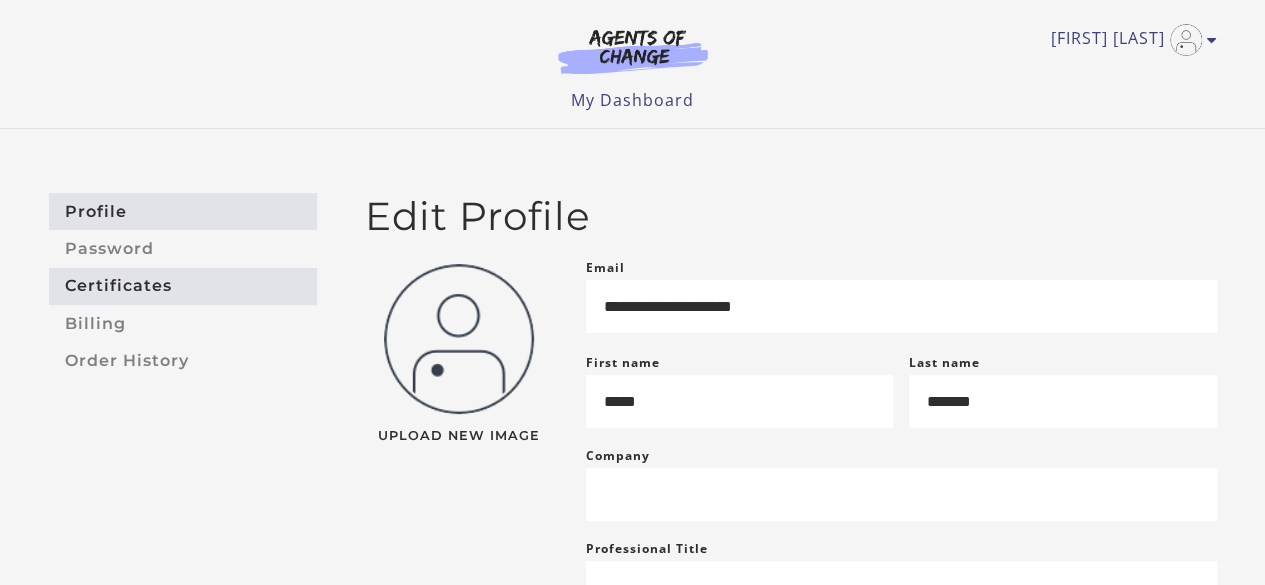 click on "Certificates" at bounding box center [183, 286] 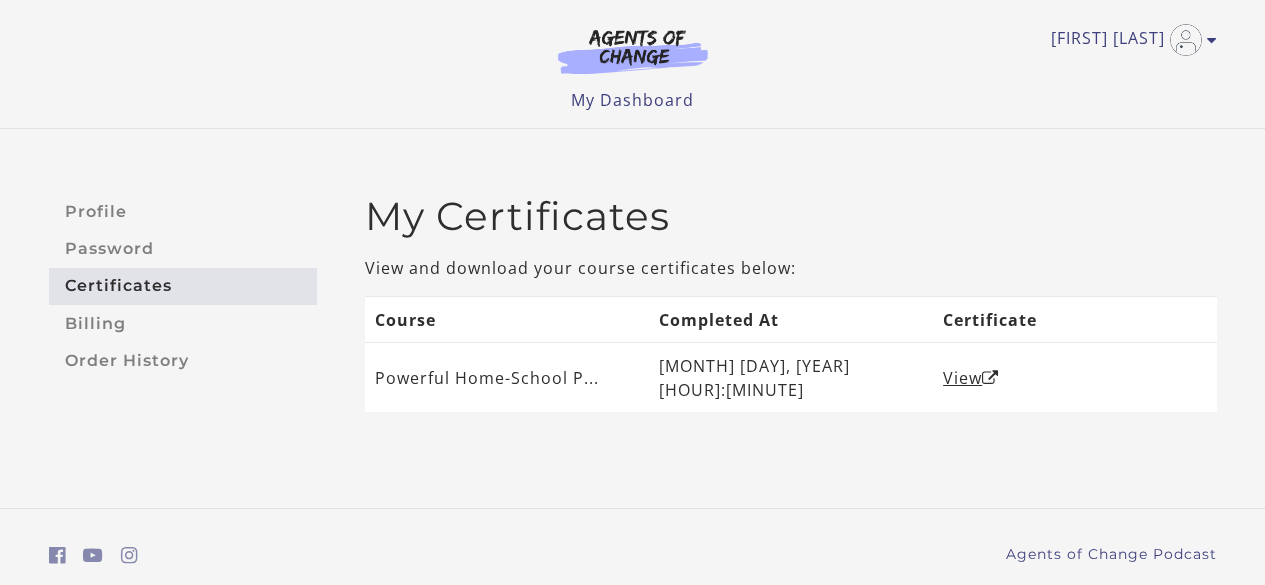 scroll, scrollTop: 0, scrollLeft: 0, axis: both 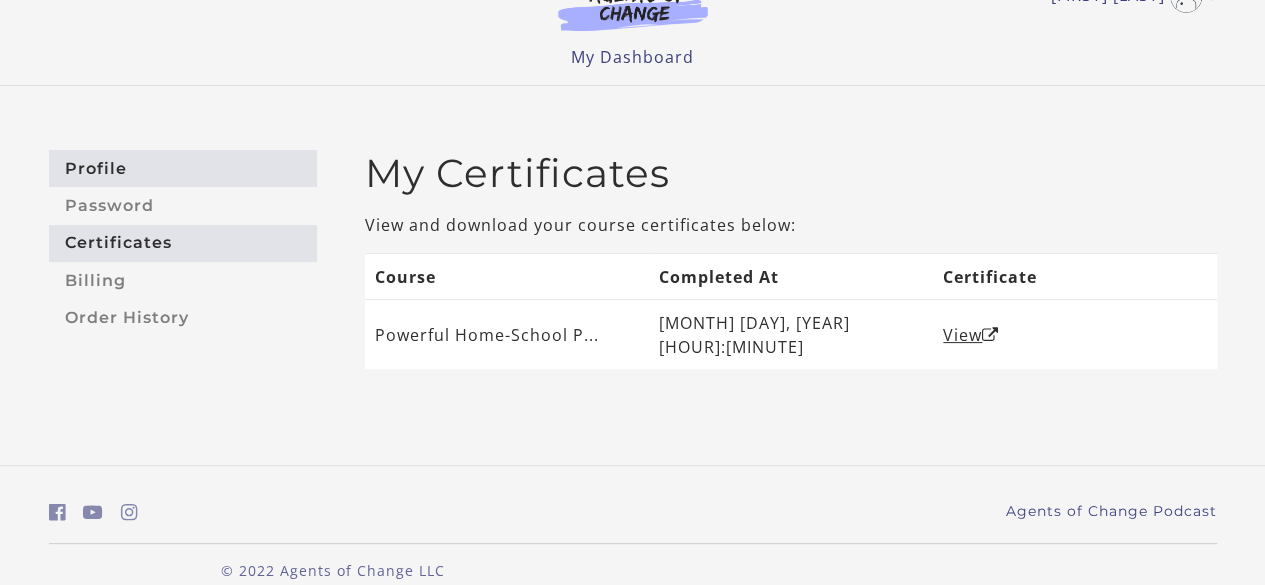 click on "Profile" at bounding box center (183, 168) 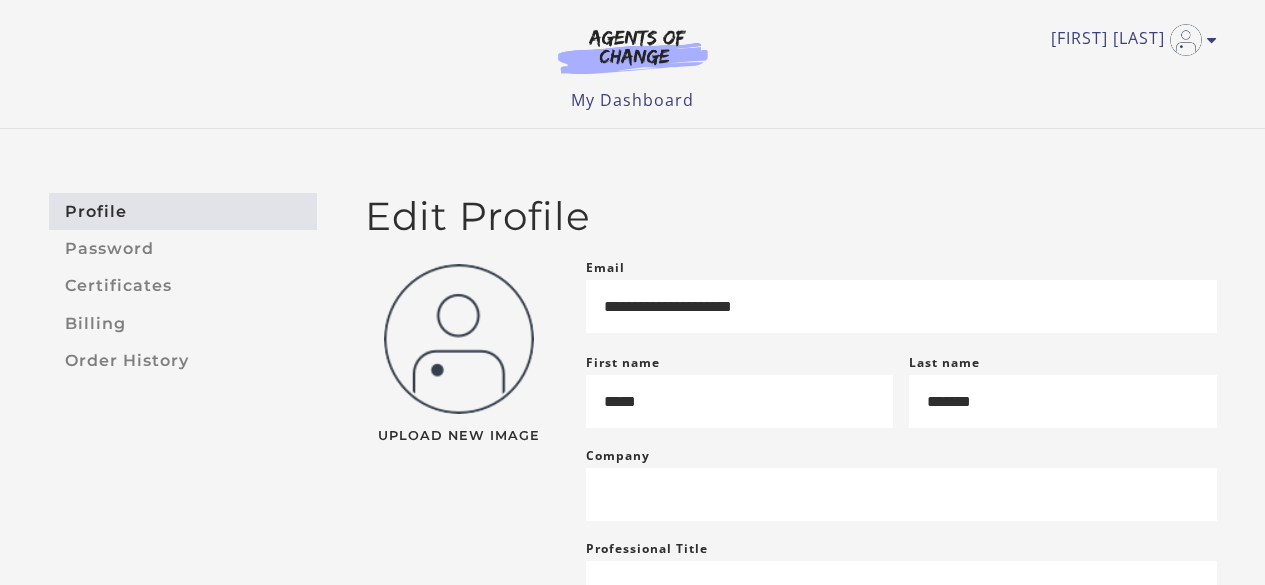 scroll, scrollTop: 0, scrollLeft: 0, axis: both 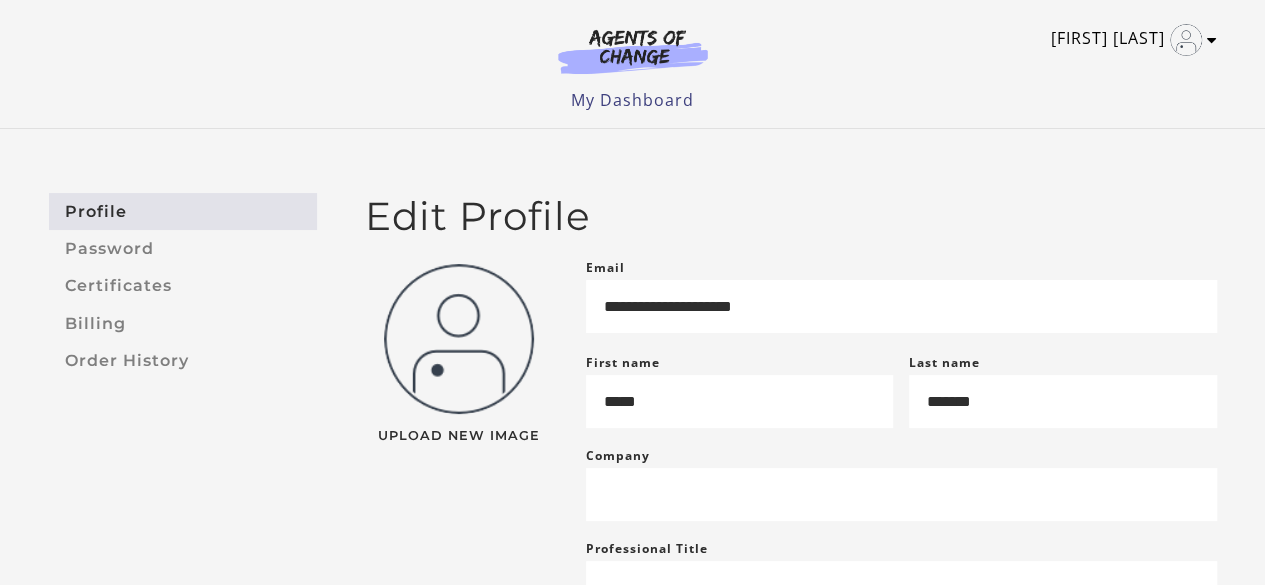 click at bounding box center [1186, 40] 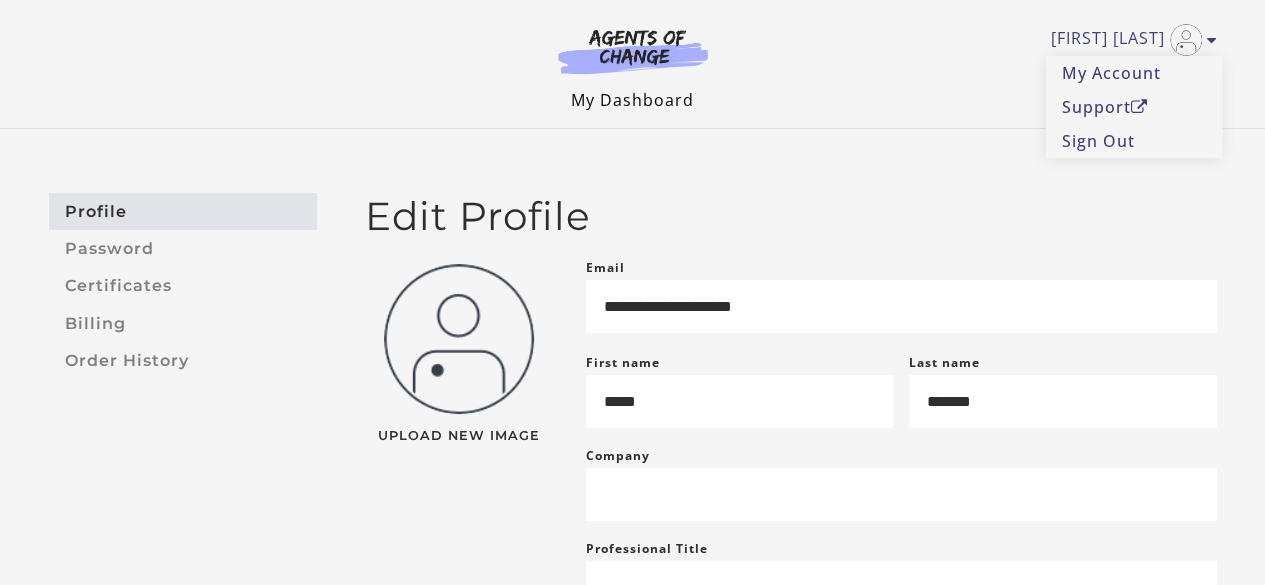 click on "My Dashboard" at bounding box center [632, 100] 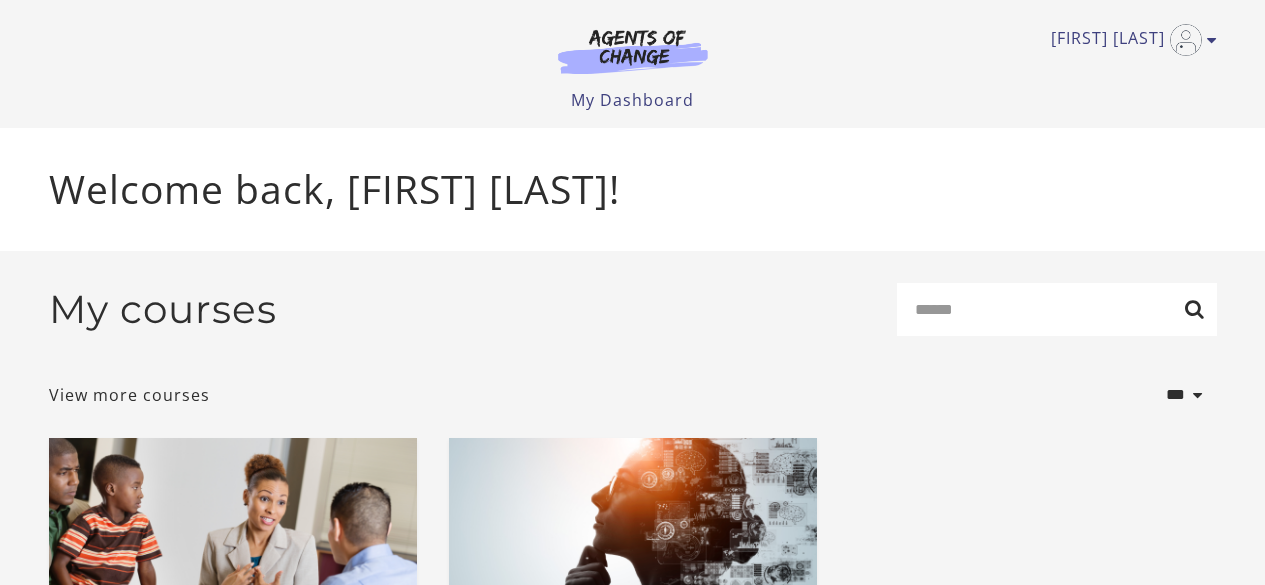 scroll, scrollTop: 0, scrollLeft: 0, axis: both 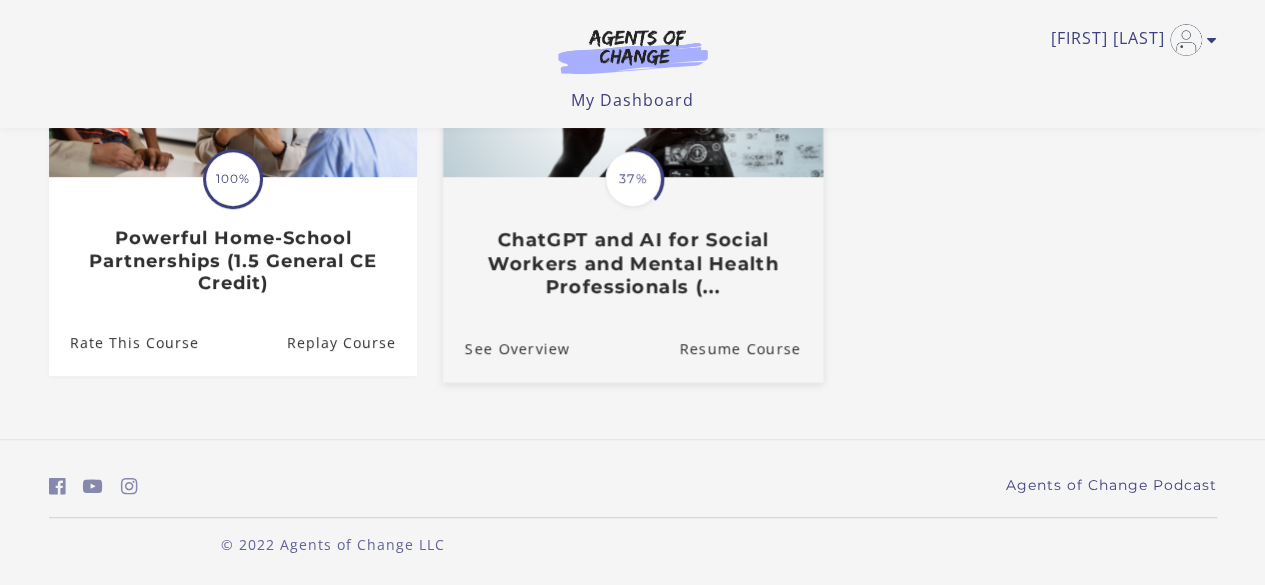 click on "ChatGPT and AI for Social Workers and Mental Health Professionals (..." at bounding box center (632, 263) 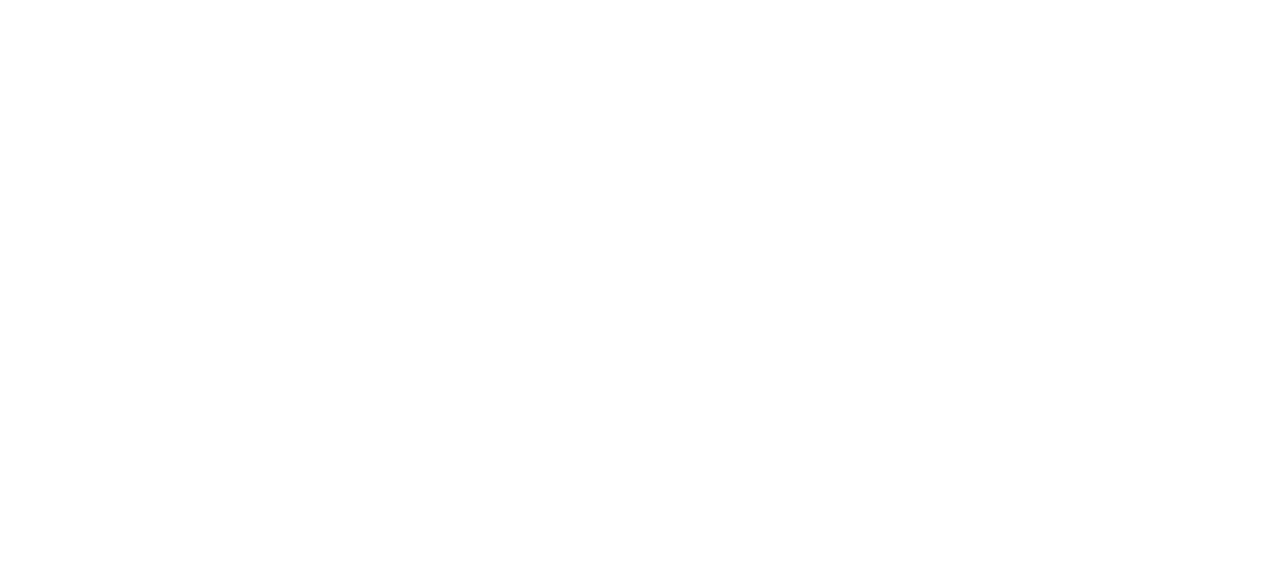 scroll, scrollTop: 0, scrollLeft: 0, axis: both 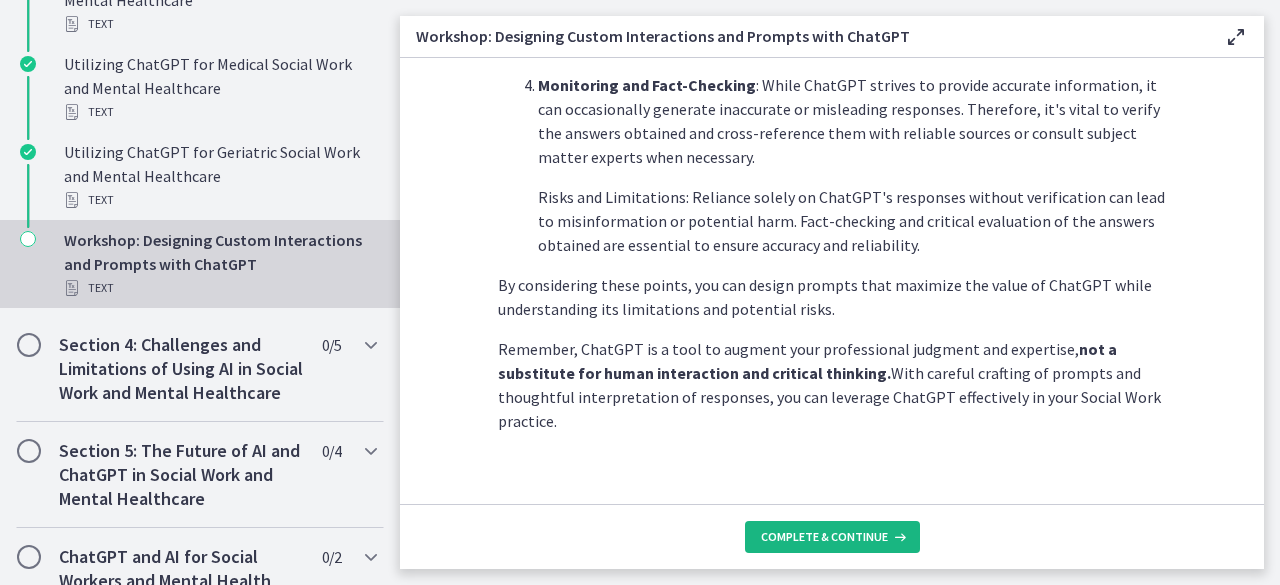 click on "Complete & continue" at bounding box center (824, 537) 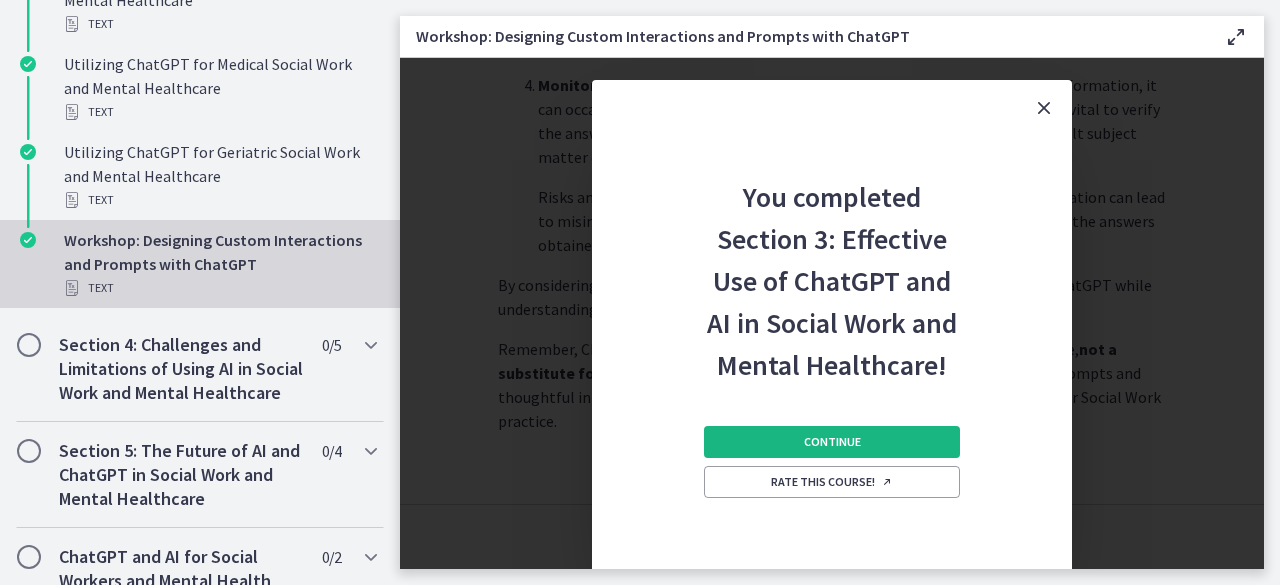 click on "Continue" at bounding box center [832, 442] 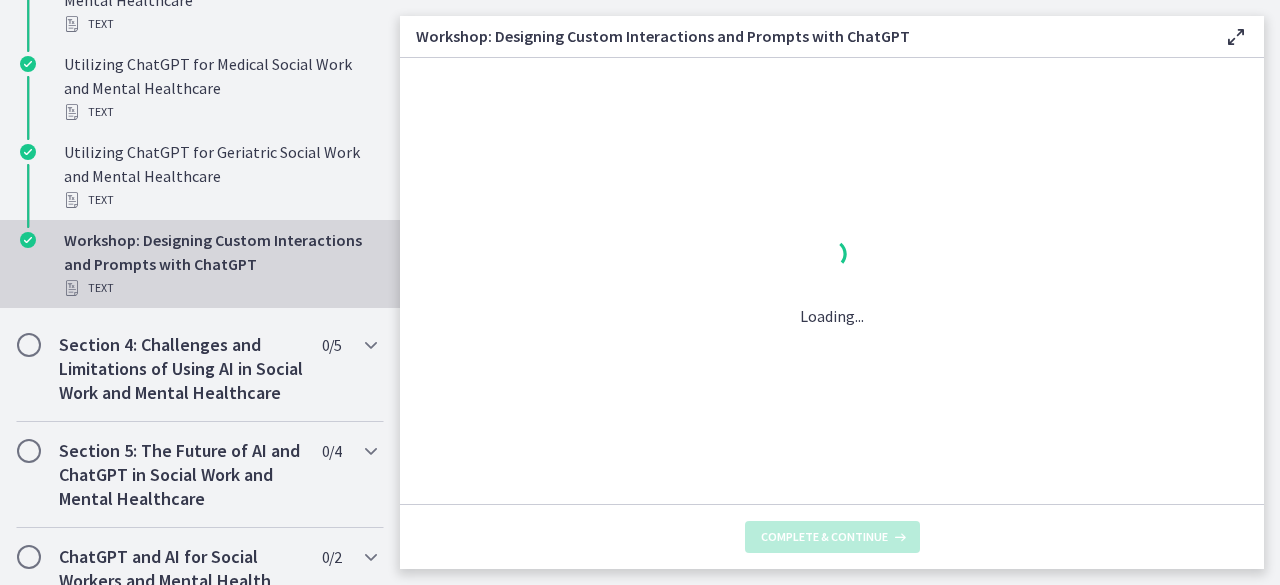 scroll, scrollTop: 0, scrollLeft: 0, axis: both 